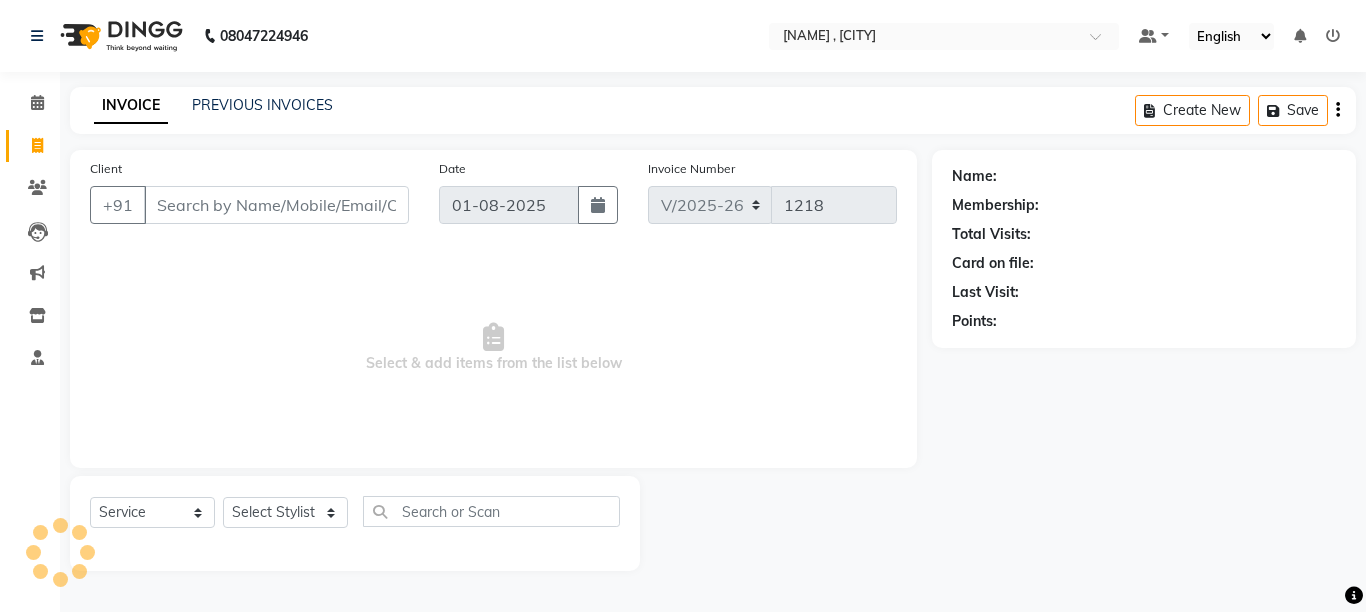 select on "6967" 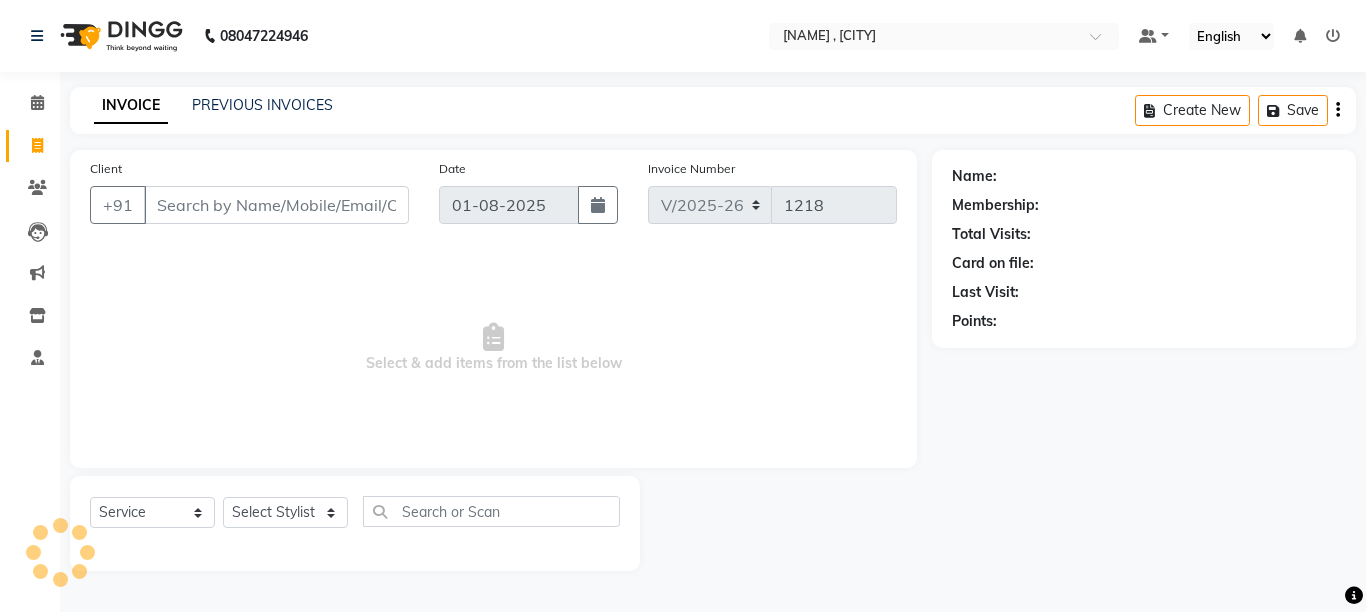 scroll, scrollTop: 0, scrollLeft: 0, axis: both 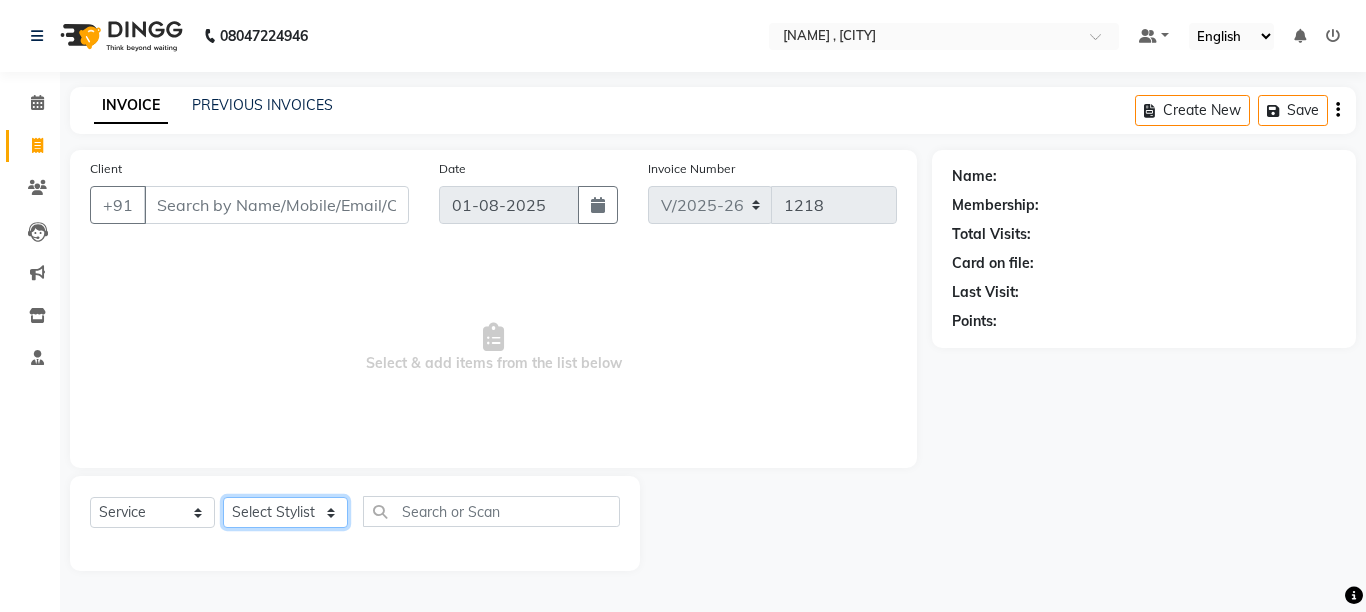 drag, startPoint x: 329, startPoint y: 509, endPoint x: 348, endPoint y: 497, distance: 22.472204 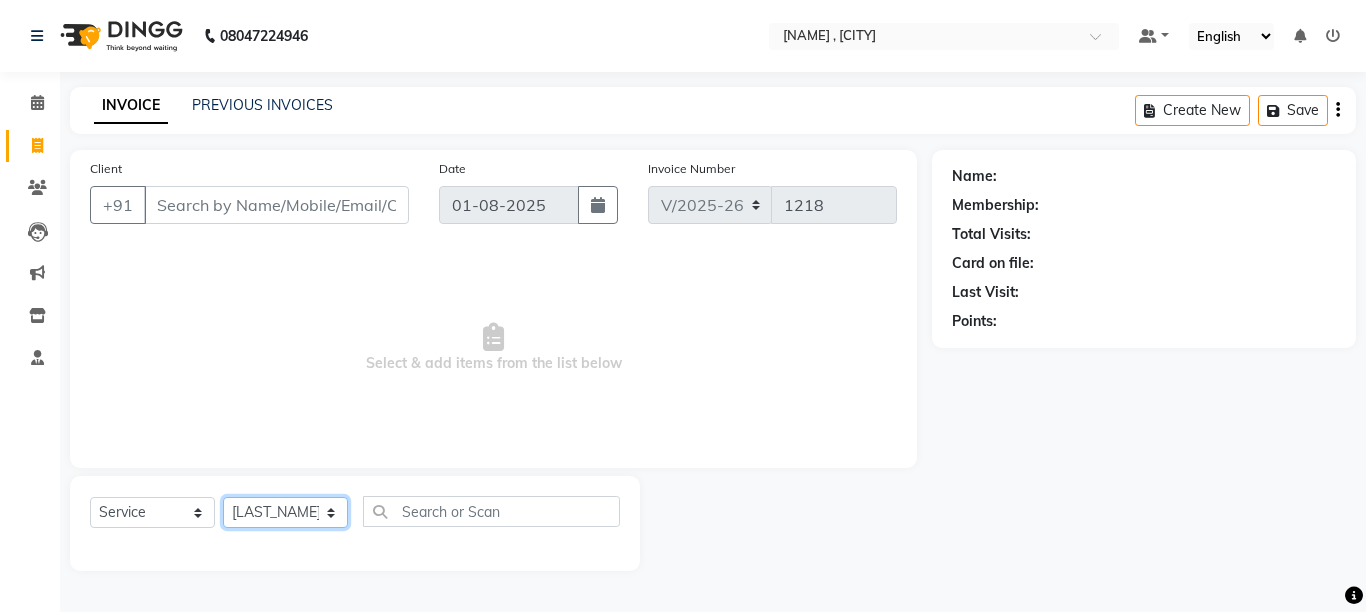 click on "Select Stylist [LAST_NAME] [FIRST_NAME] [NAME] [LAST_NAME] [FIRST_NAME] [LAST_NAME] [FIRST_NAME]" 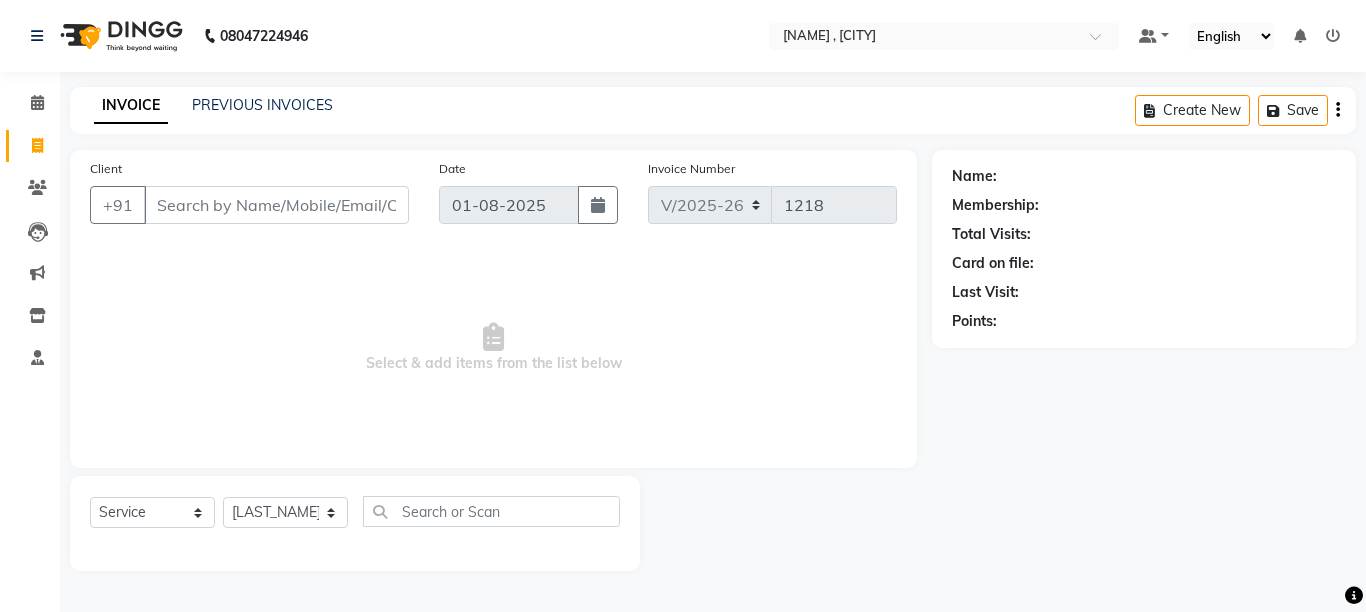 click on "Select  Service  Product  Membership  Package Voucher Prepaid Gift Card  Select Stylist [LAST_NAME] [FIRST_NAME] [NAME] [LAST_NAME] [FIRST_NAME] [LAST_NAME] [FIRST_NAME]" 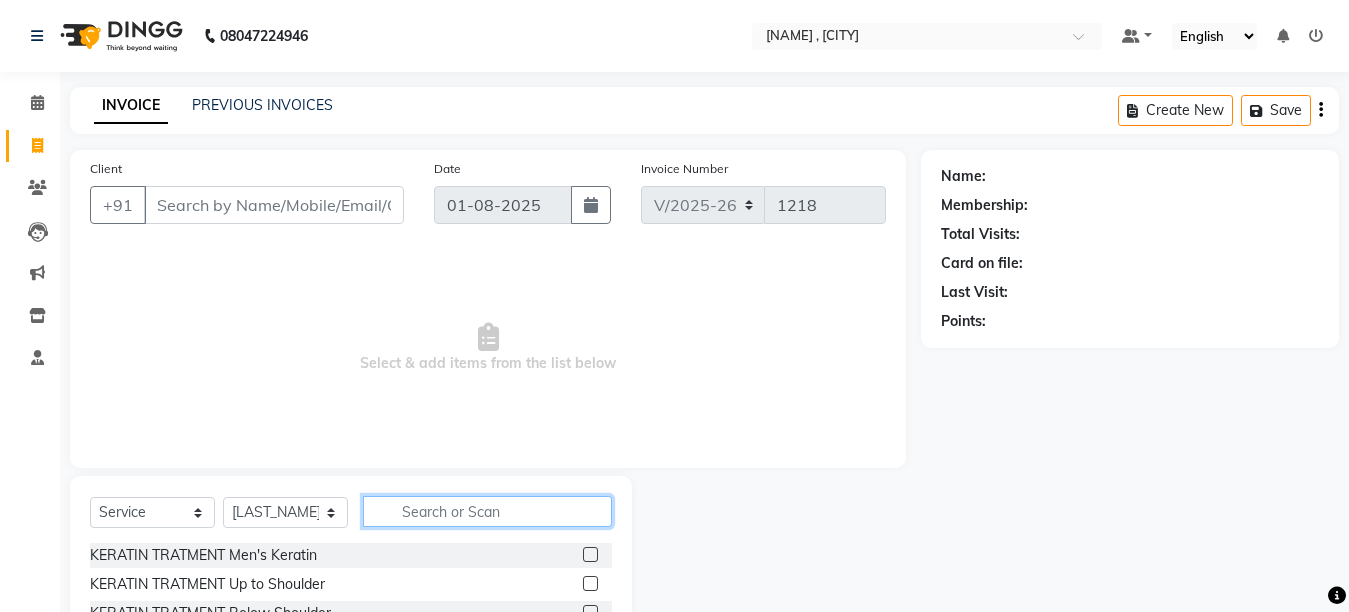 click 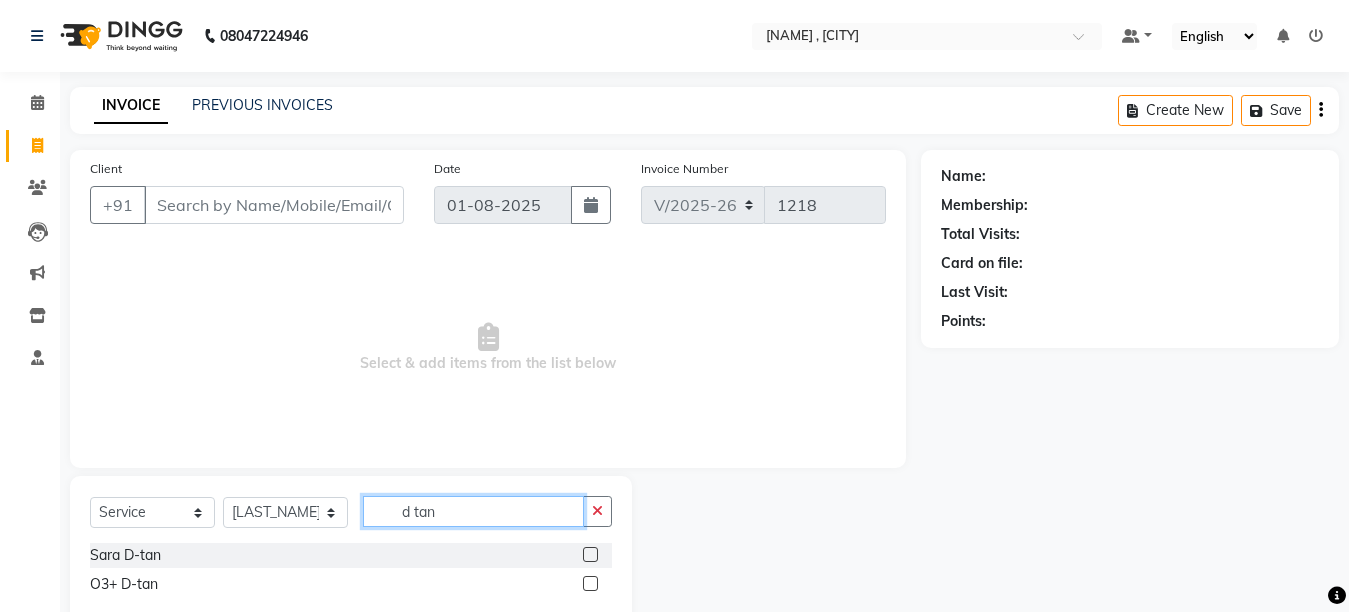 type on "d tan" 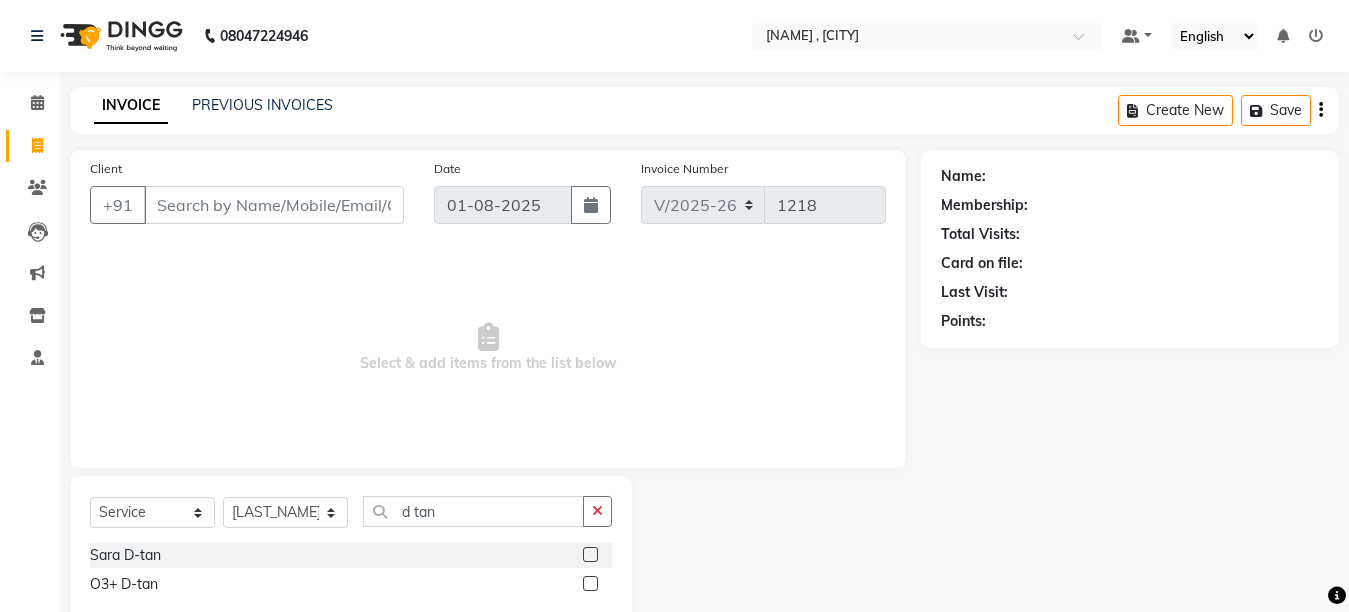 drag, startPoint x: 588, startPoint y: 558, endPoint x: 556, endPoint y: 553, distance: 32.38827 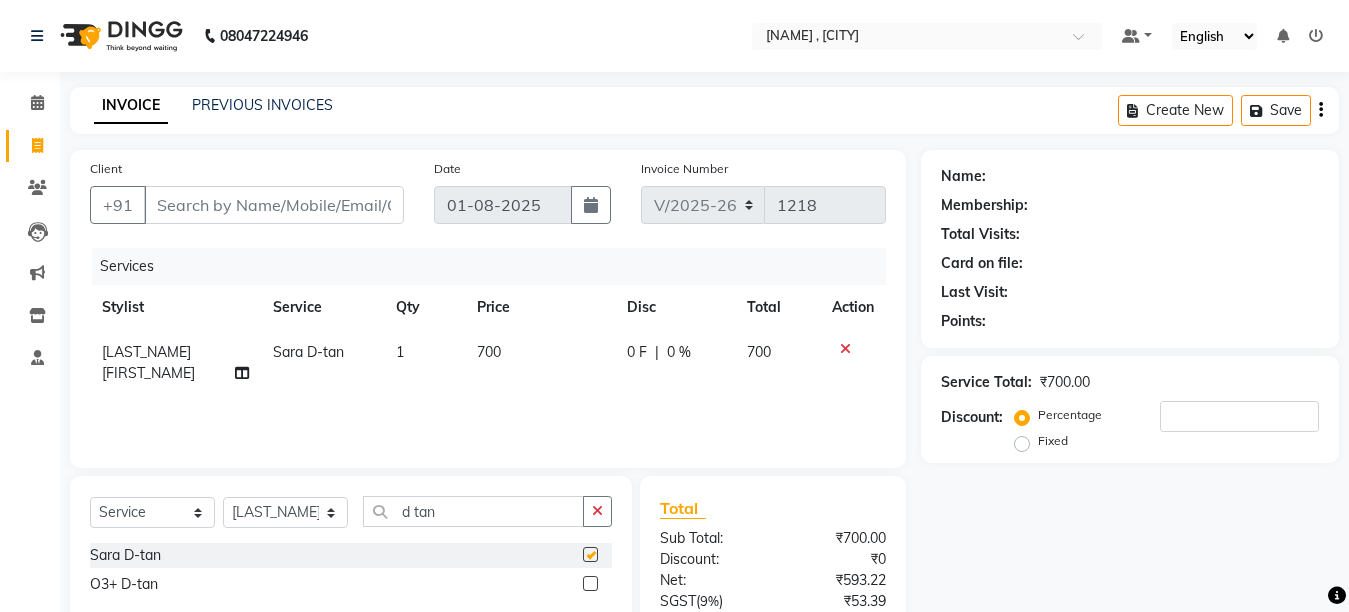 checkbox on "false" 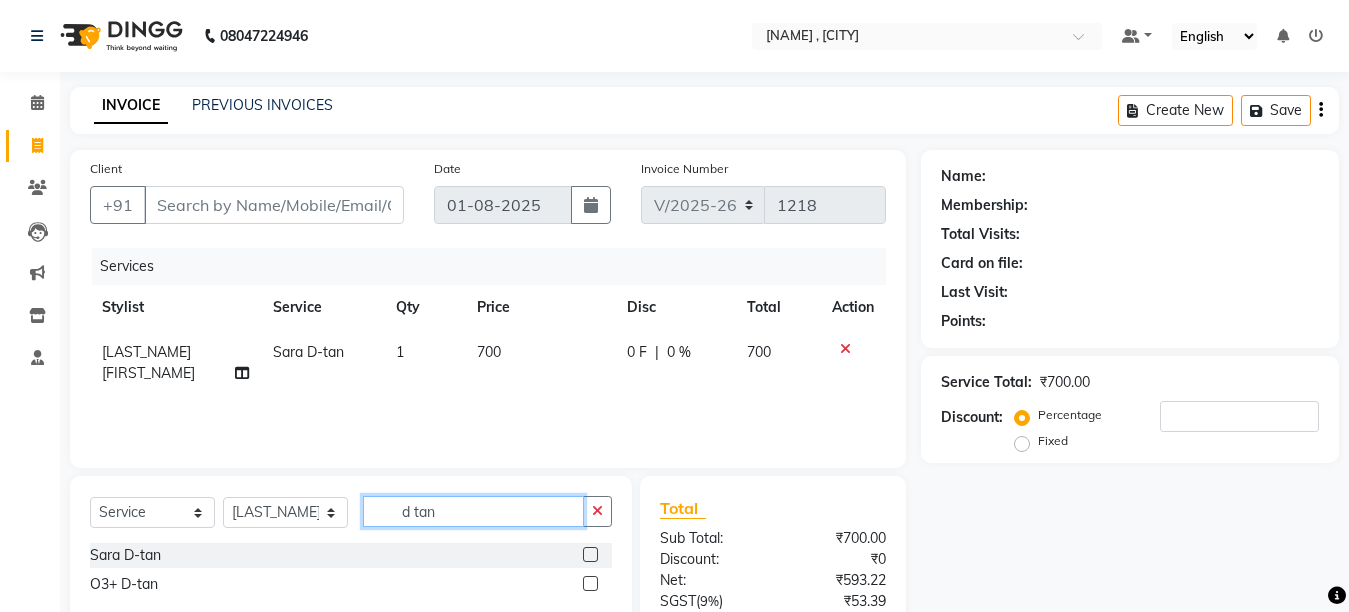click on "d tan" 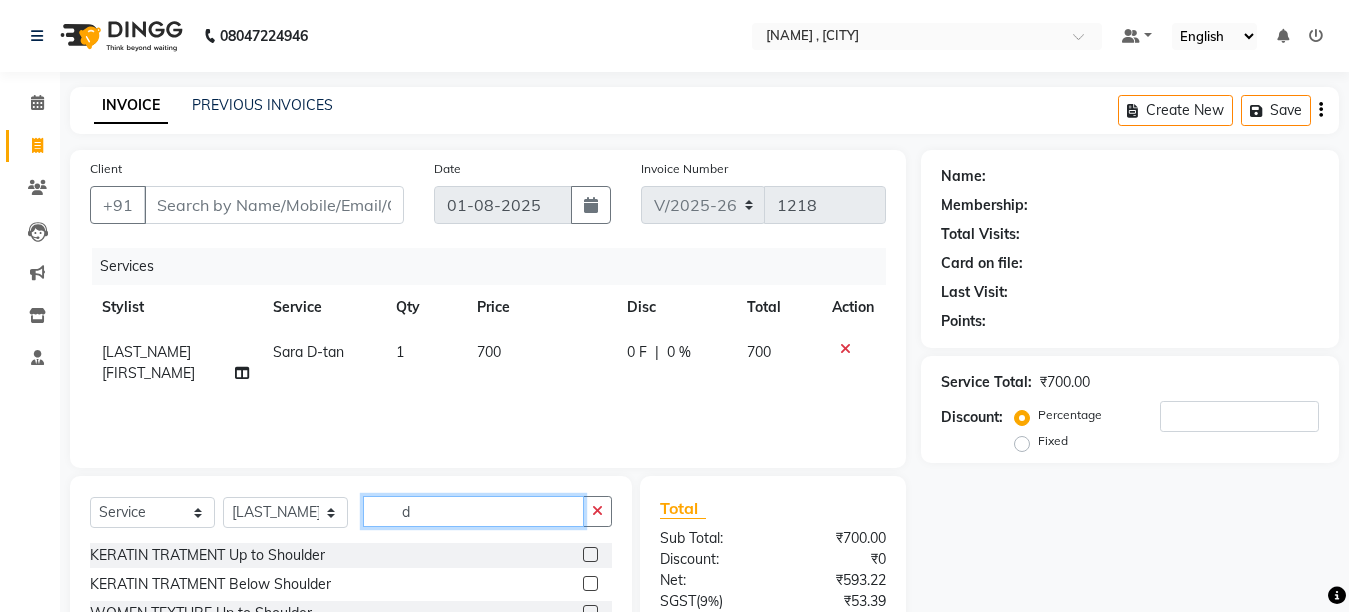 type on "d" 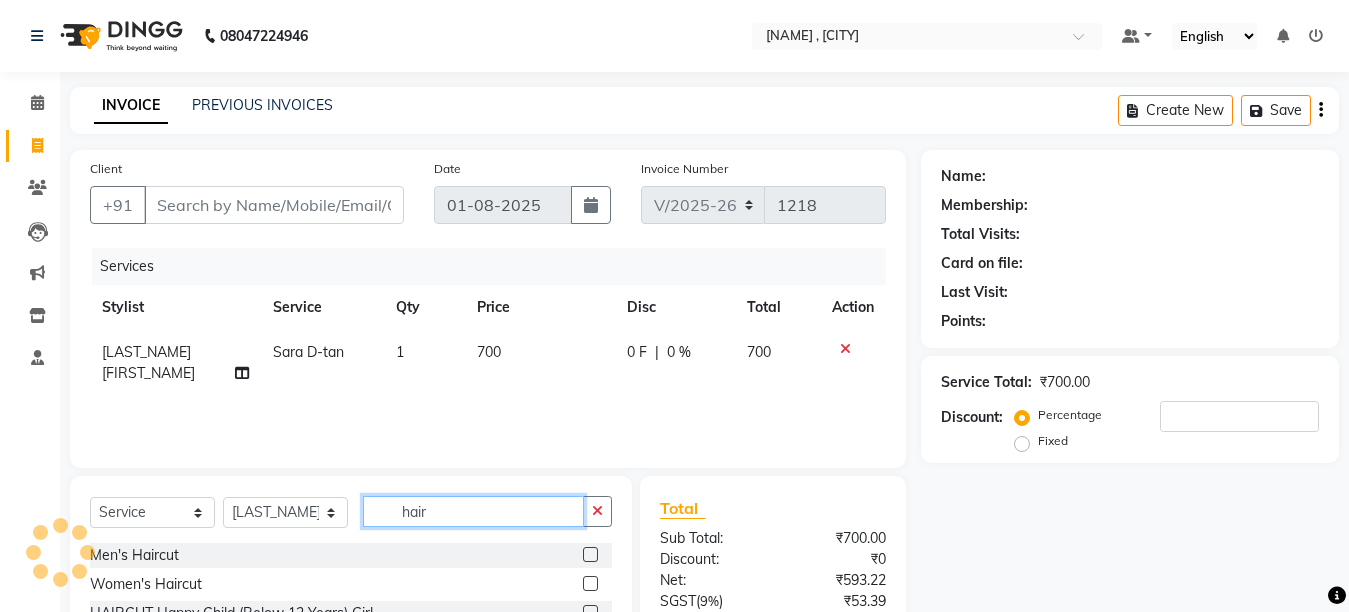 type on "hair" 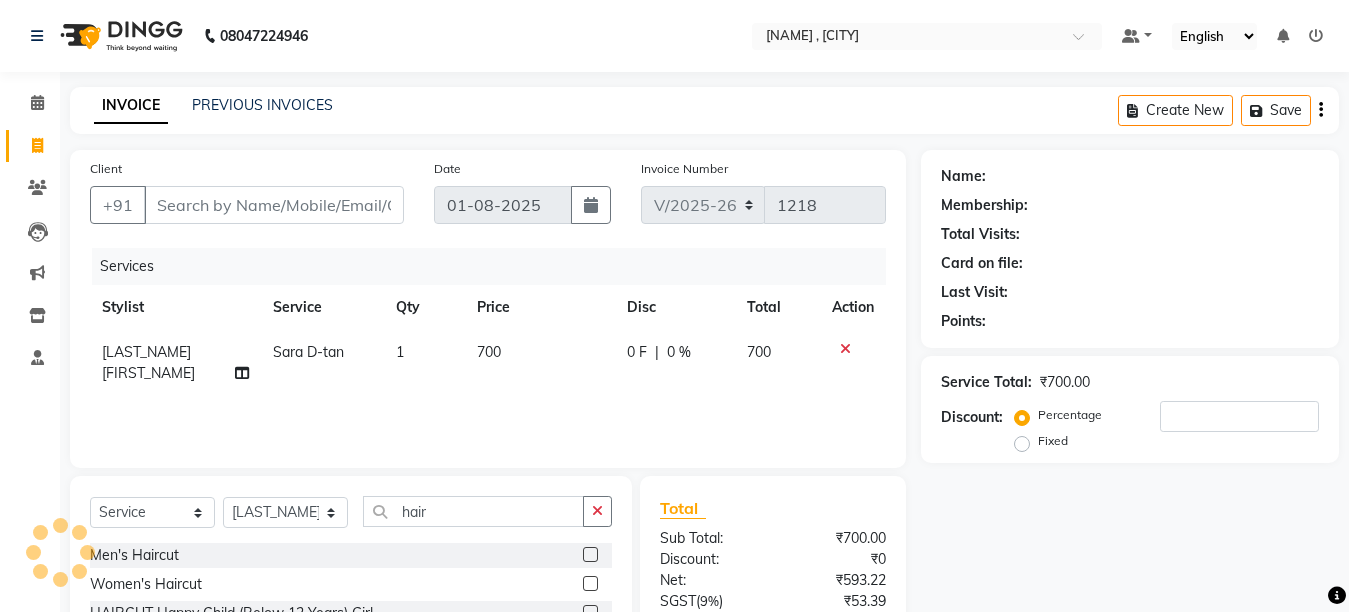click 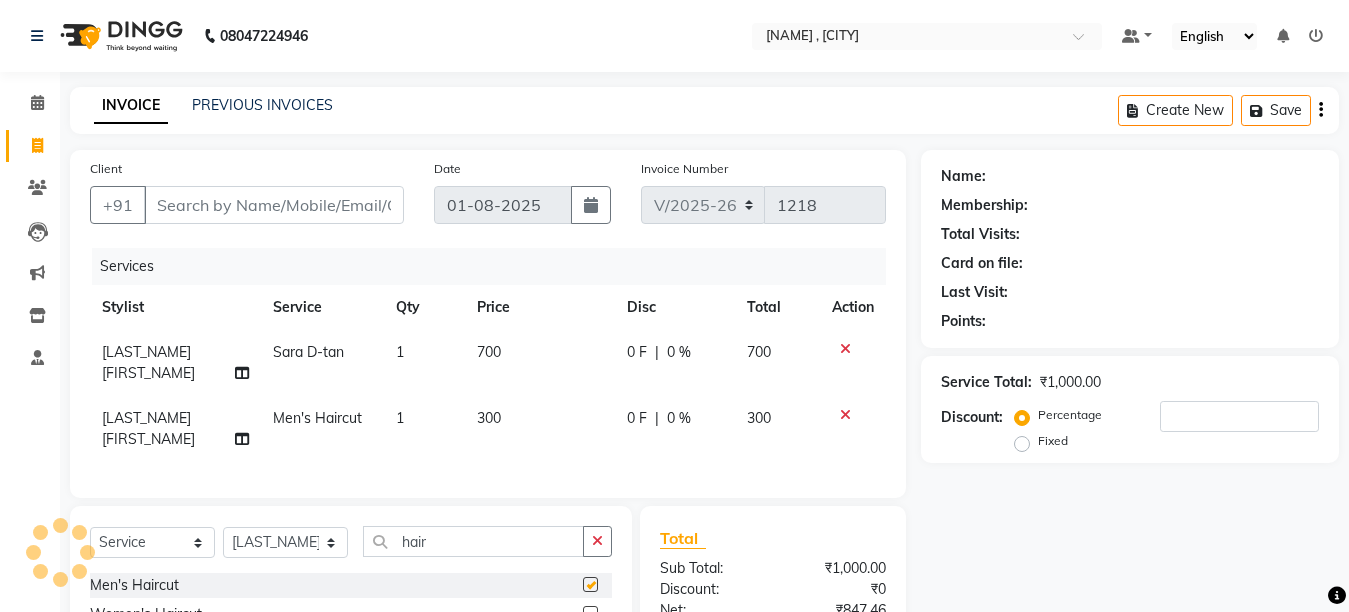 checkbox on "false" 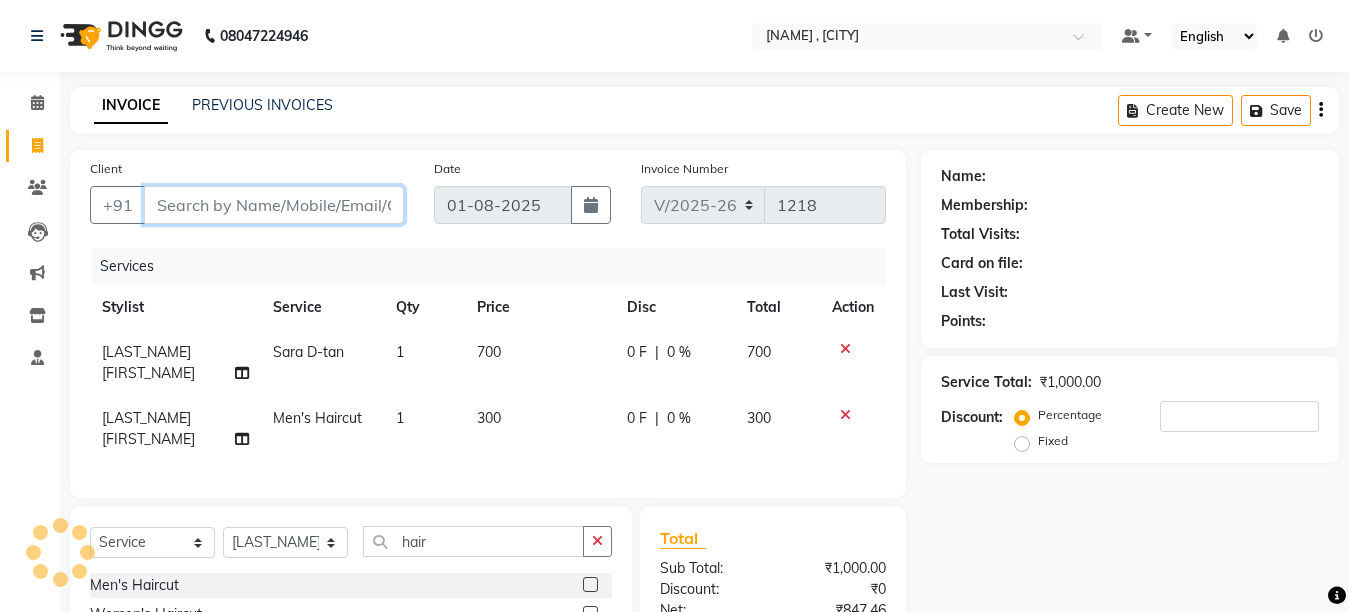 click on "Client" at bounding box center [274, 205] 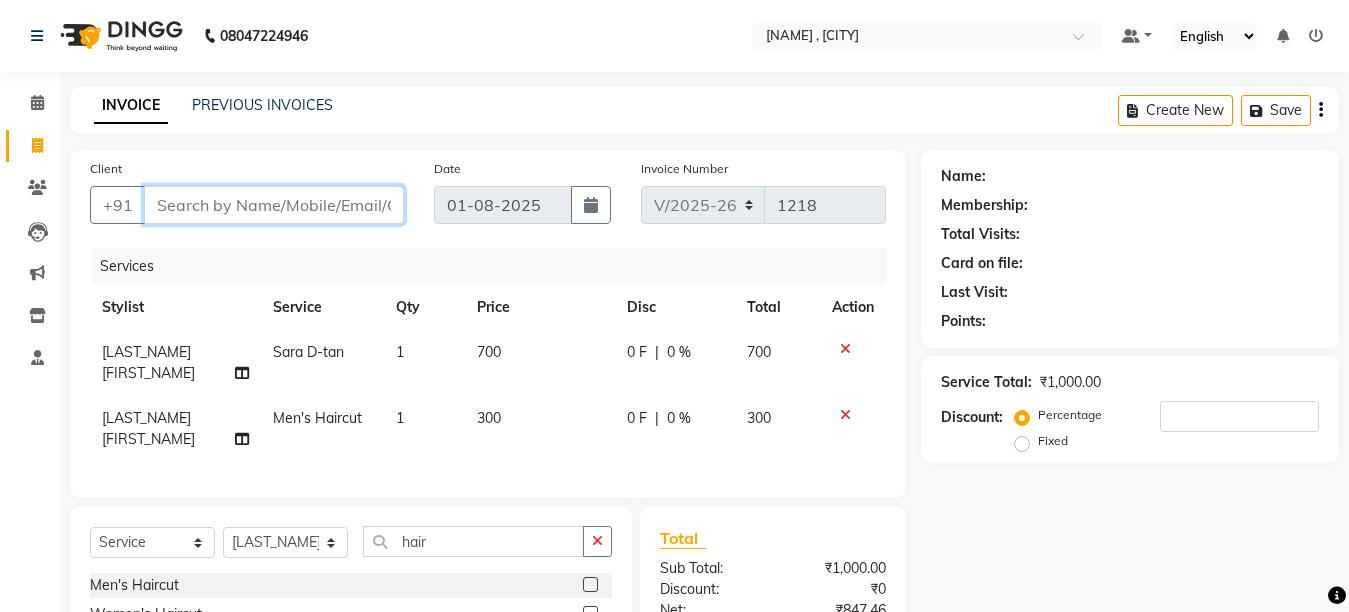 type on "8" 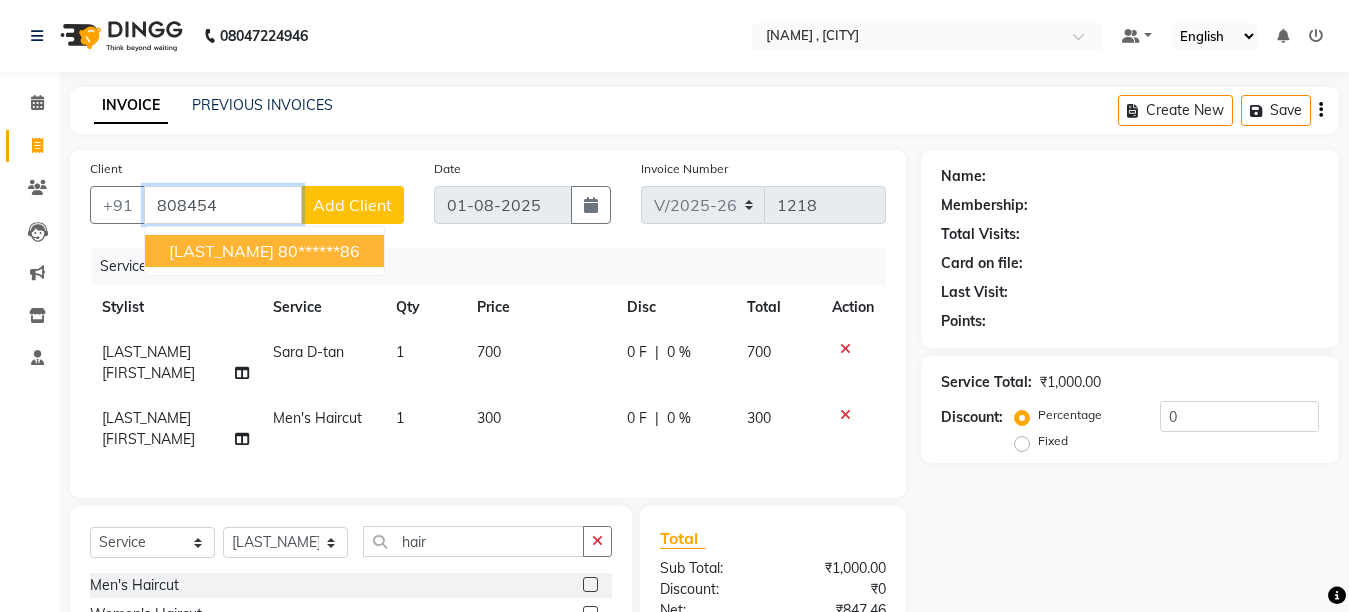 click on "80******86" at bounding box center (319, 251) 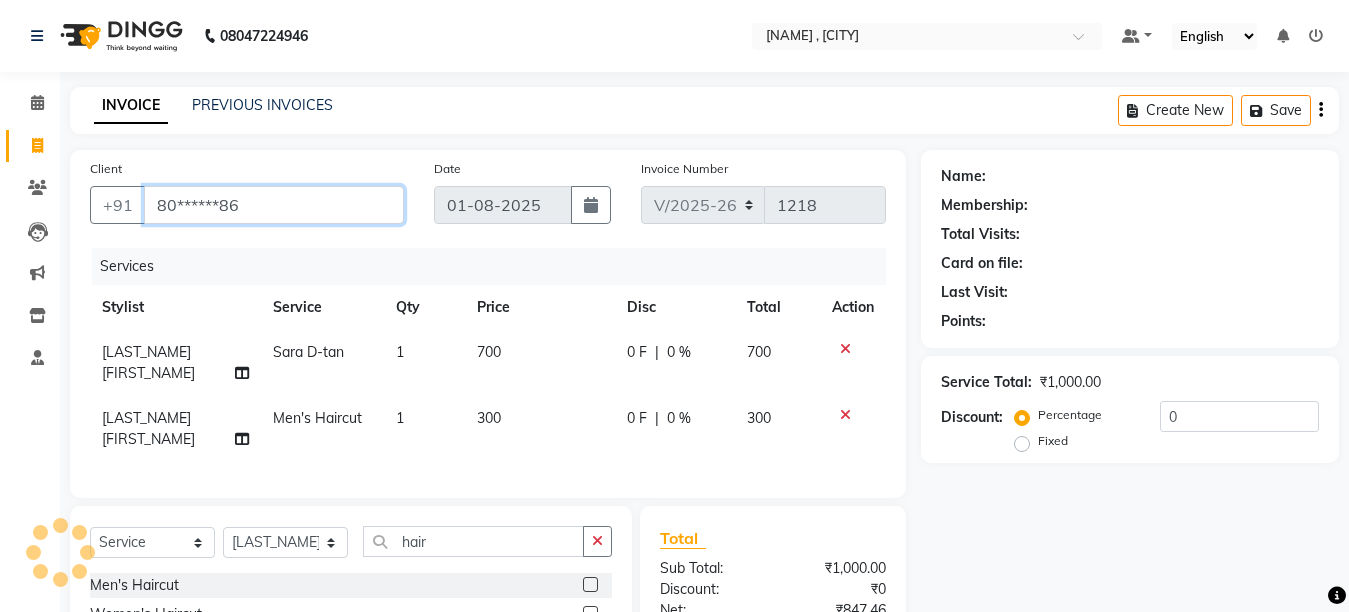 type on "80******86" 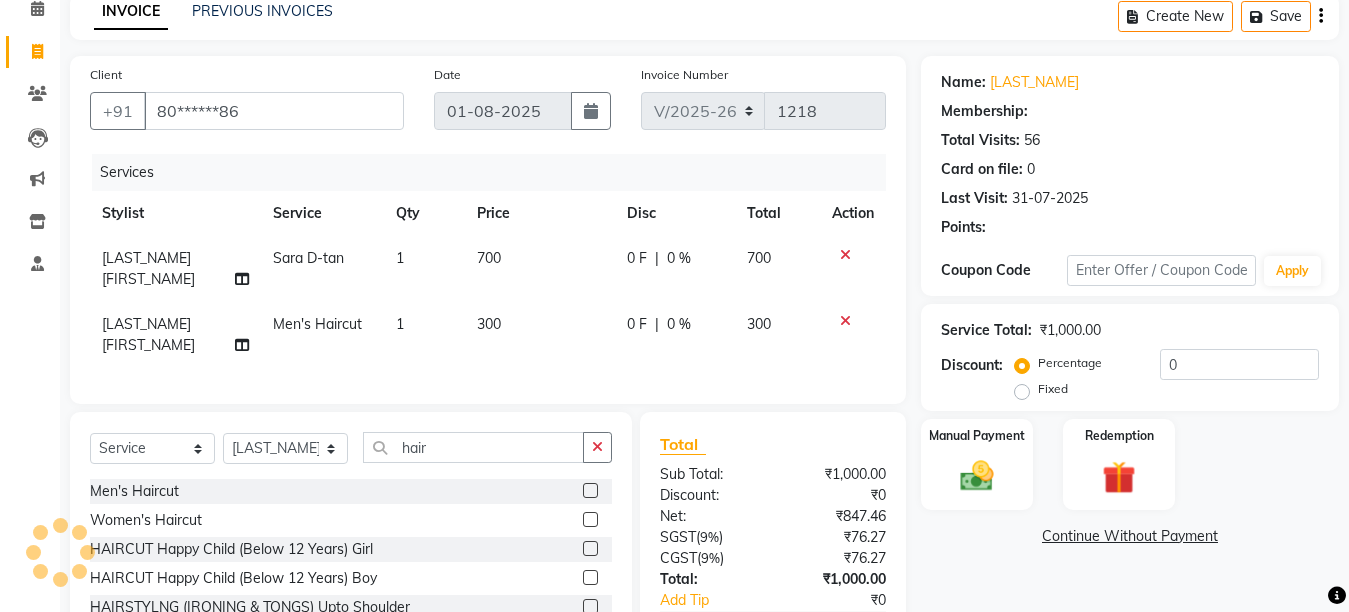 scroll, scrollTop: 194, scrollLeft: 0, axis: vertical 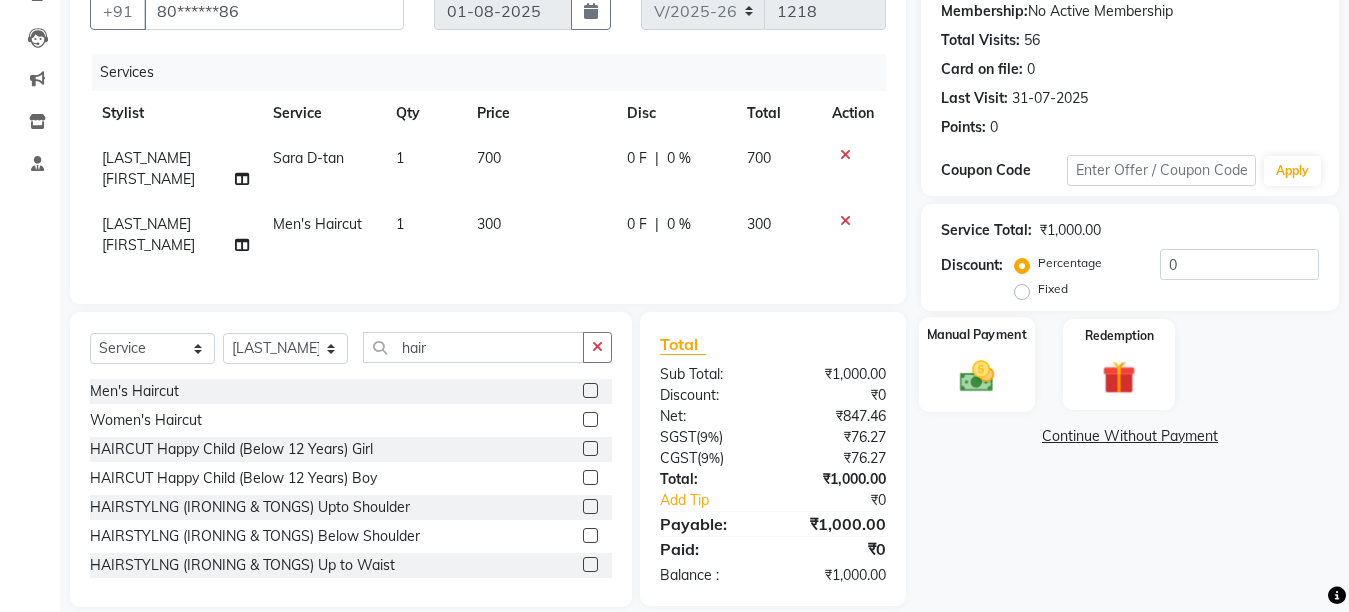 click 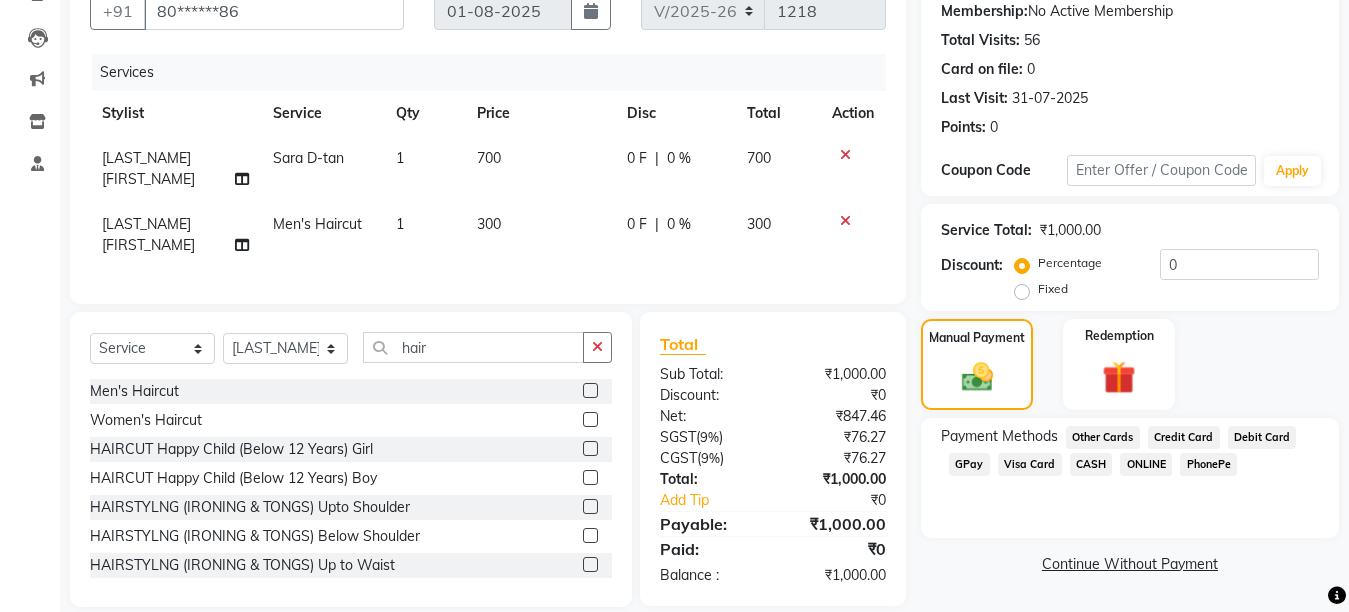 click on "CASH" 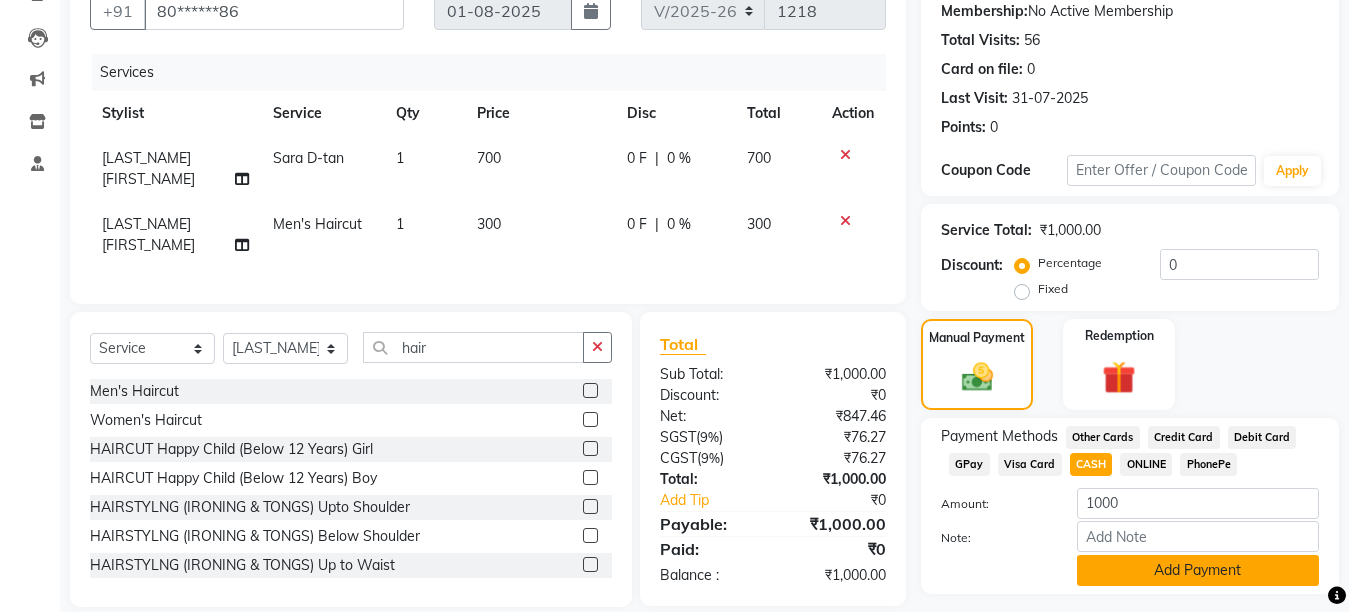 click on "Add Payment" 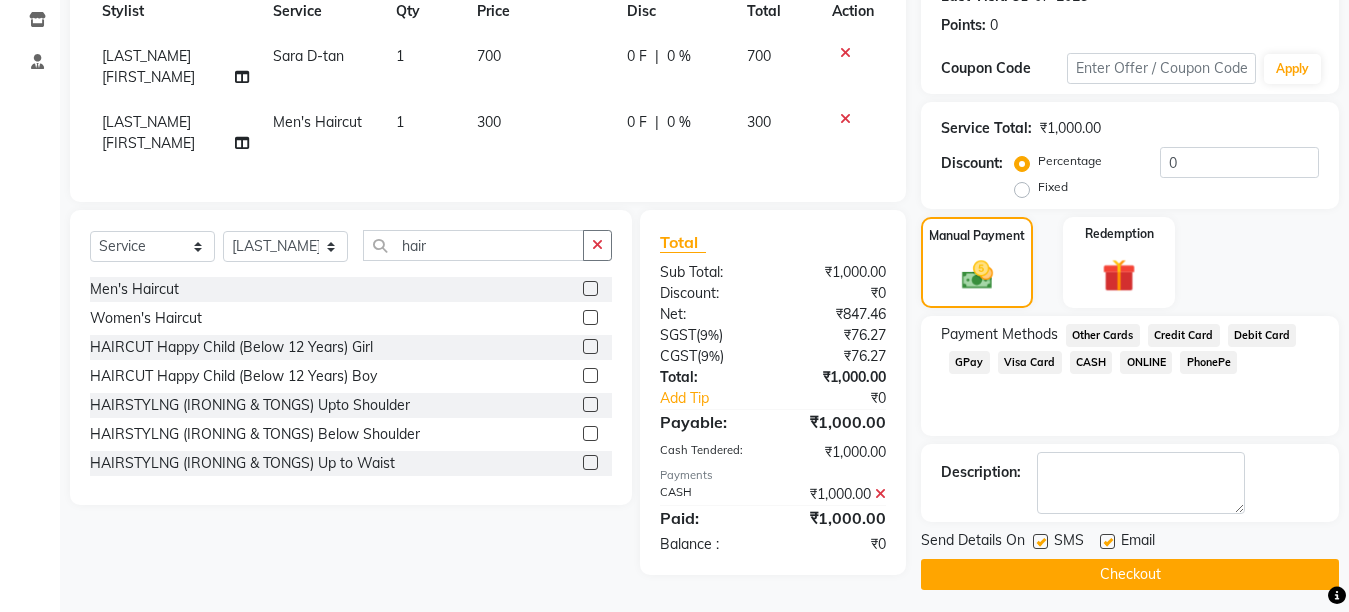 scroll, scrollTop: 304, scrollLeft: 0, axis: vertical 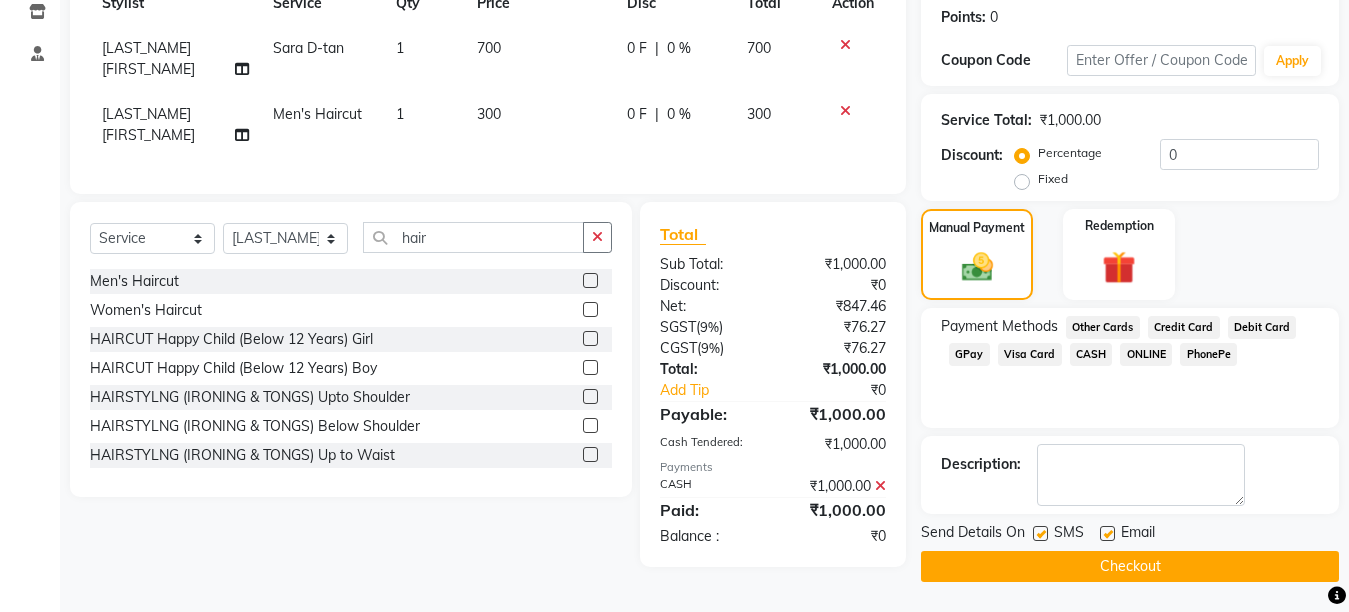 click on "Checkout" 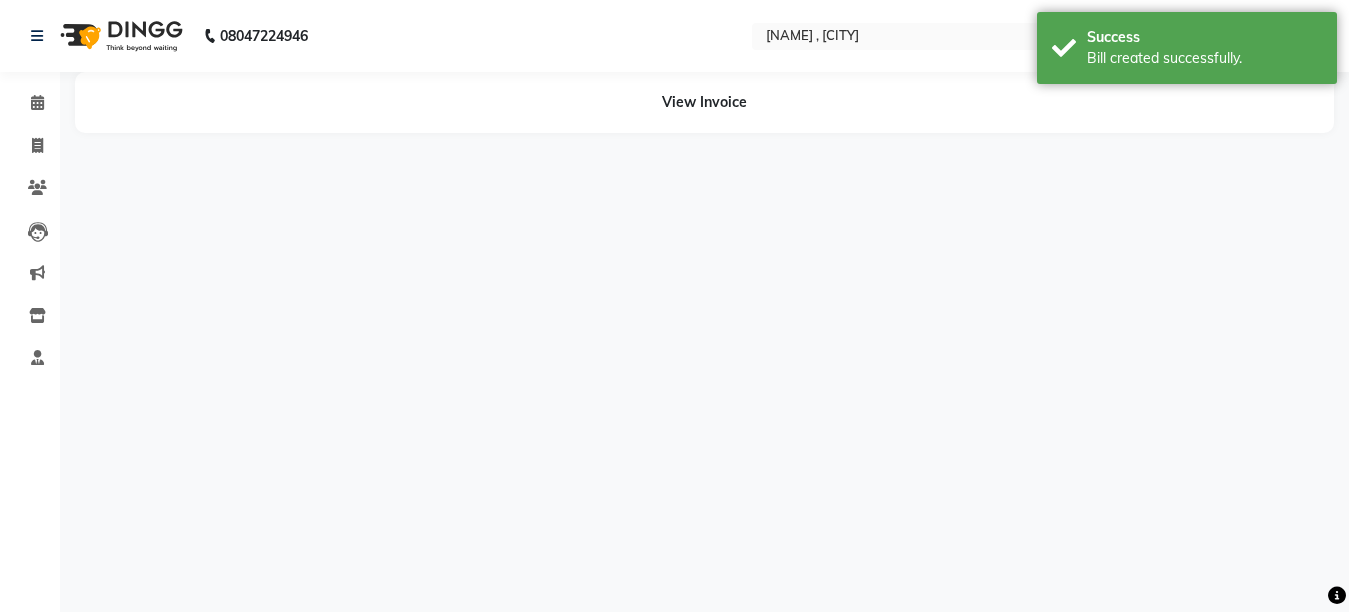 scroll, scrollTop: 0, scrollLeft: 0, axis: both 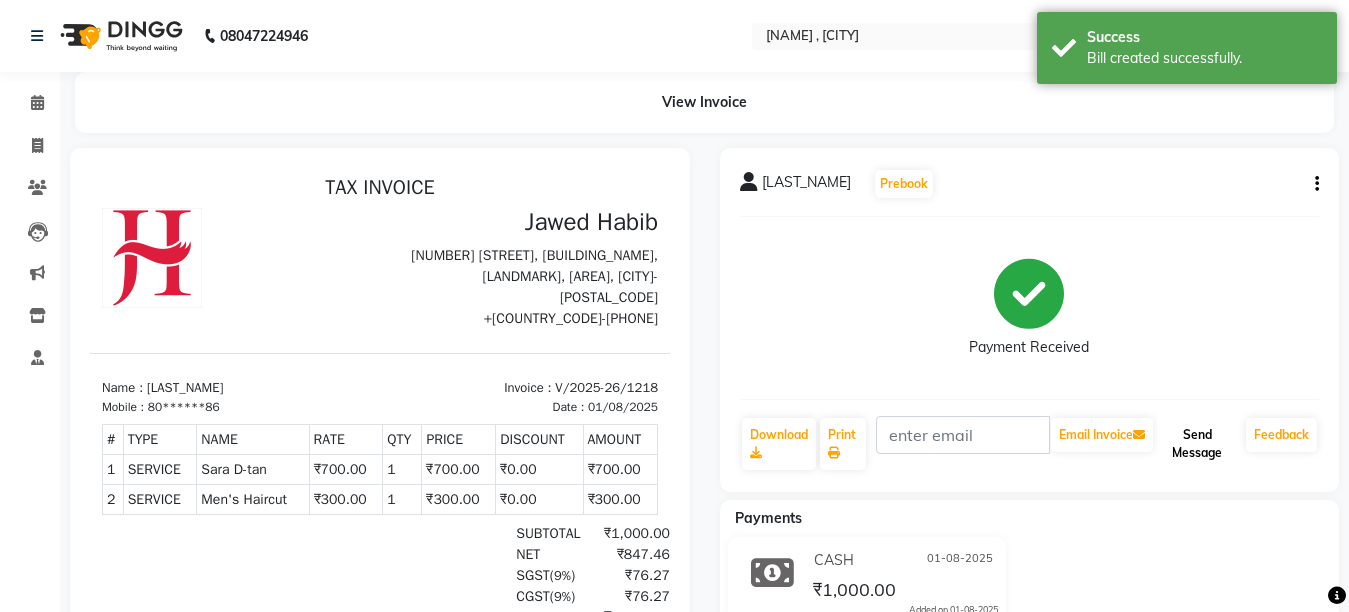 click on "Send Message" 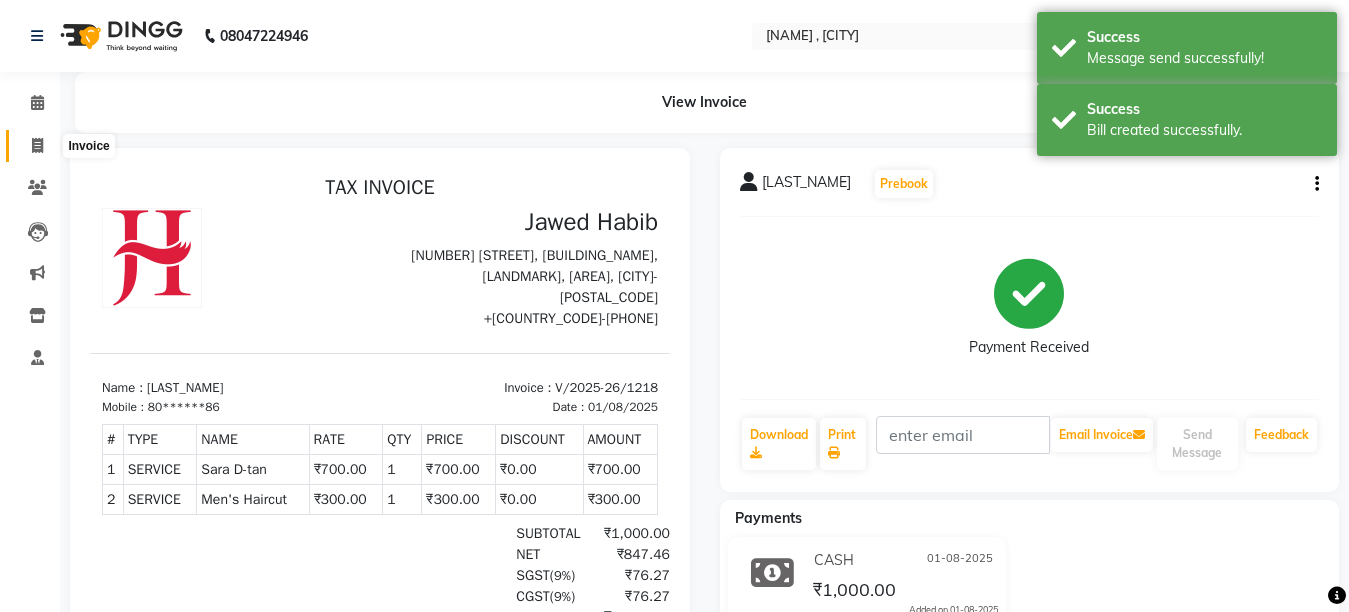 drag, startPoint x: 31, startPoint y: 143, endPoint x: 474, endPoint y: 603, distance: 638.63055 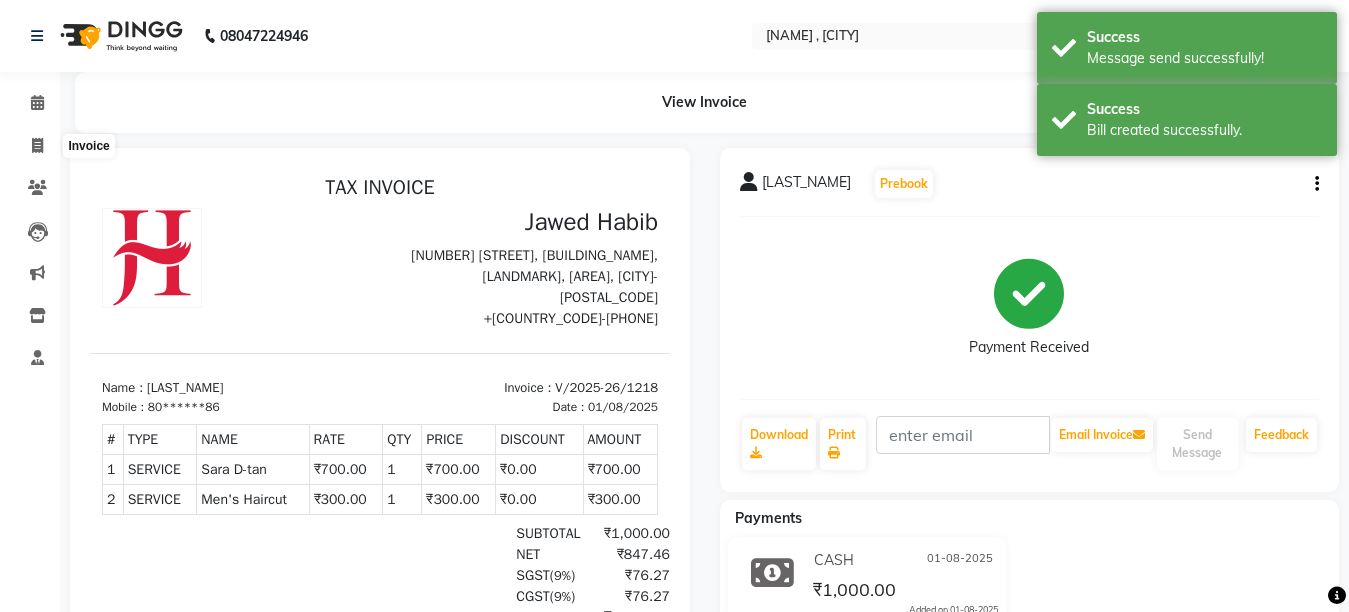 select on "service" 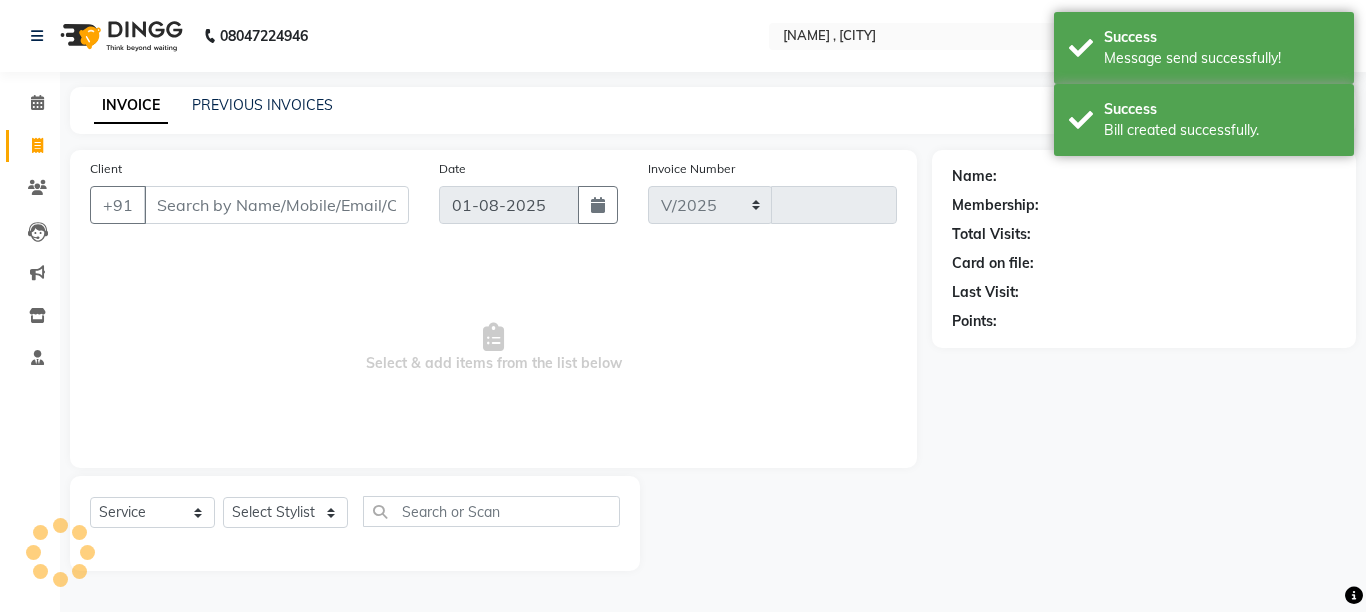 select on "6967" 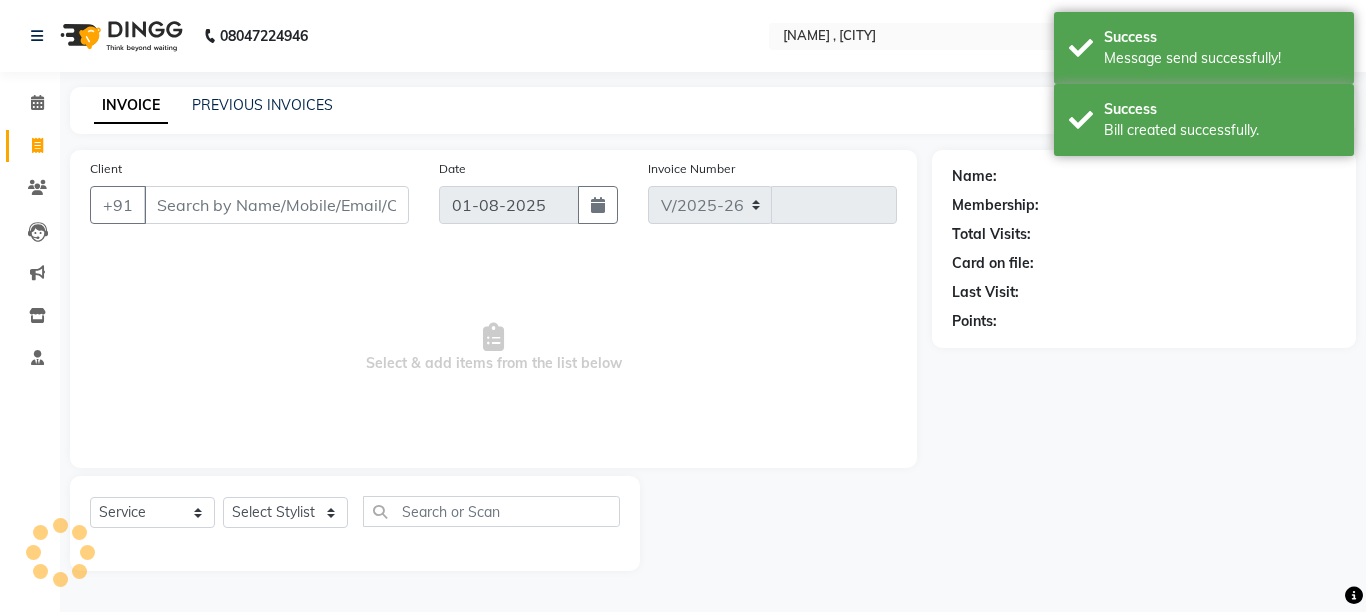 type on "1219" 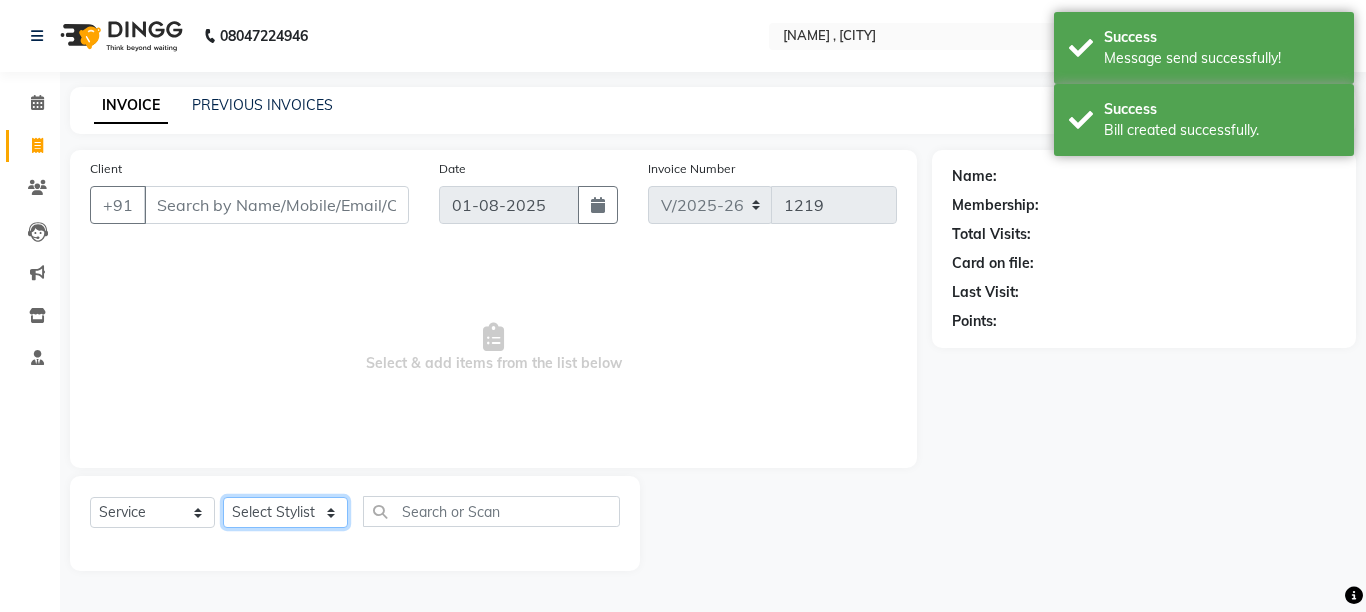 click on "Select Stylist [LAST_NAME] [FIRST_NAME] [NAME] [LAST_NAME] [FIRST_NAME] [LAST_NAME] [FIRST_NAME]" 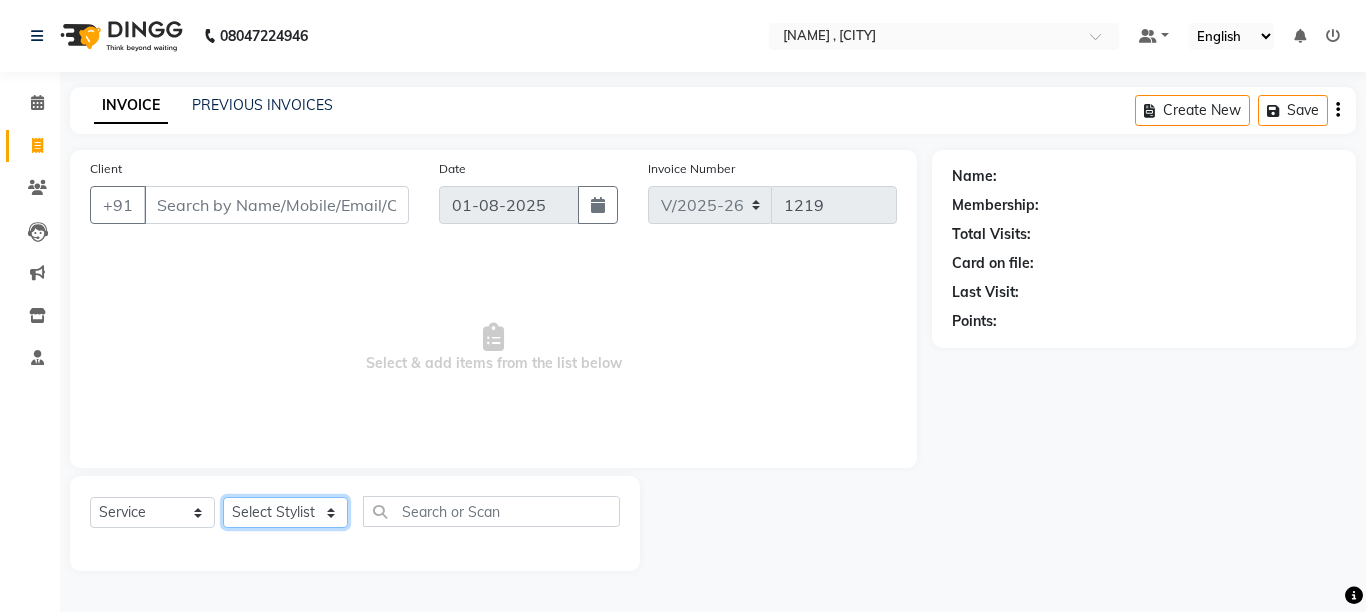 select on "61627" 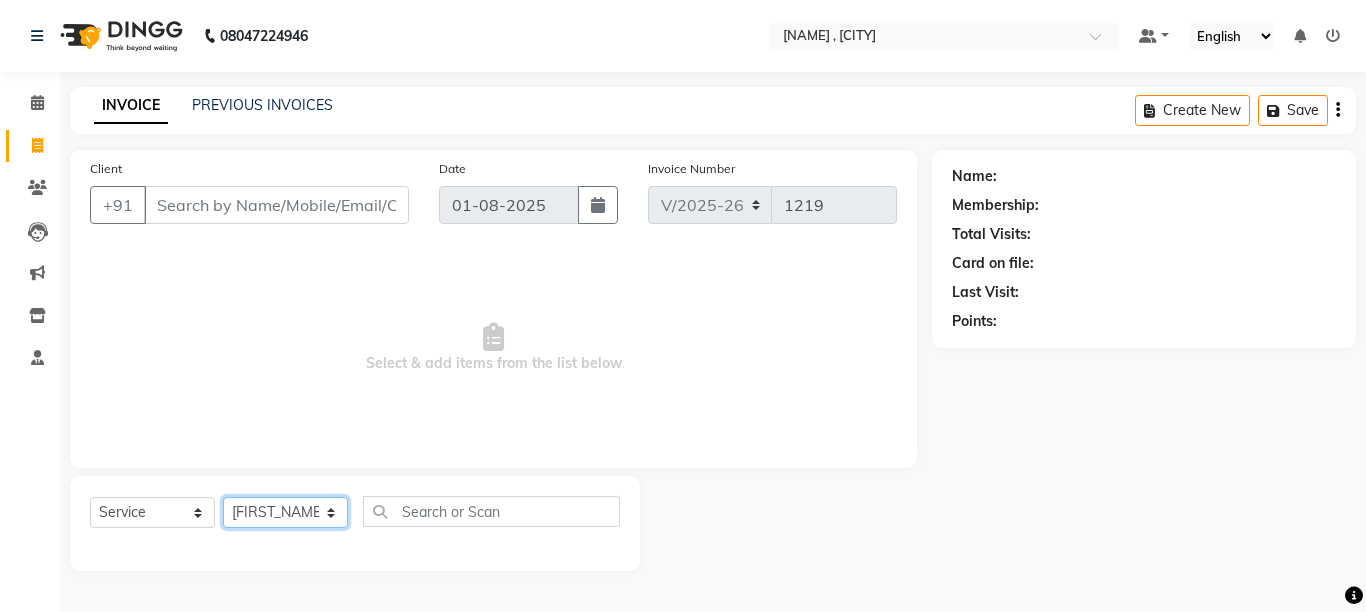 click on "Select Stylist [LAST_NAME] [FIRST_NAME] [NAME] [LAST_NAME] [FIRST_NAME] [LAST_NAME] [FIRST_NAME]" 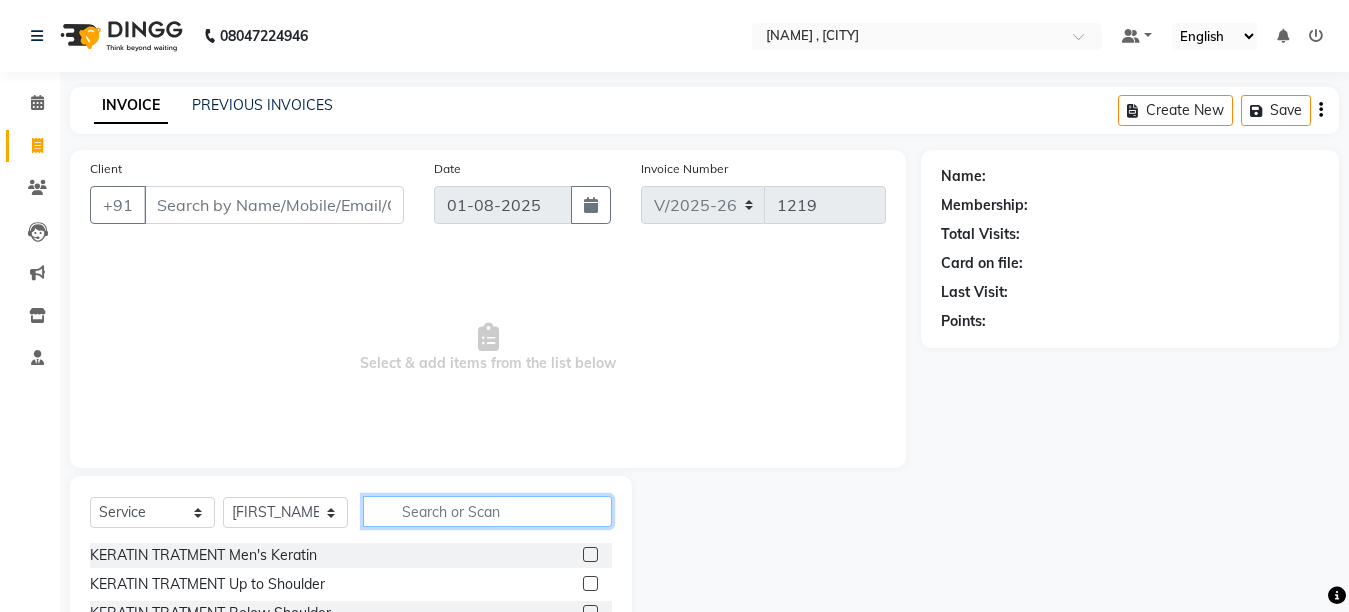 click 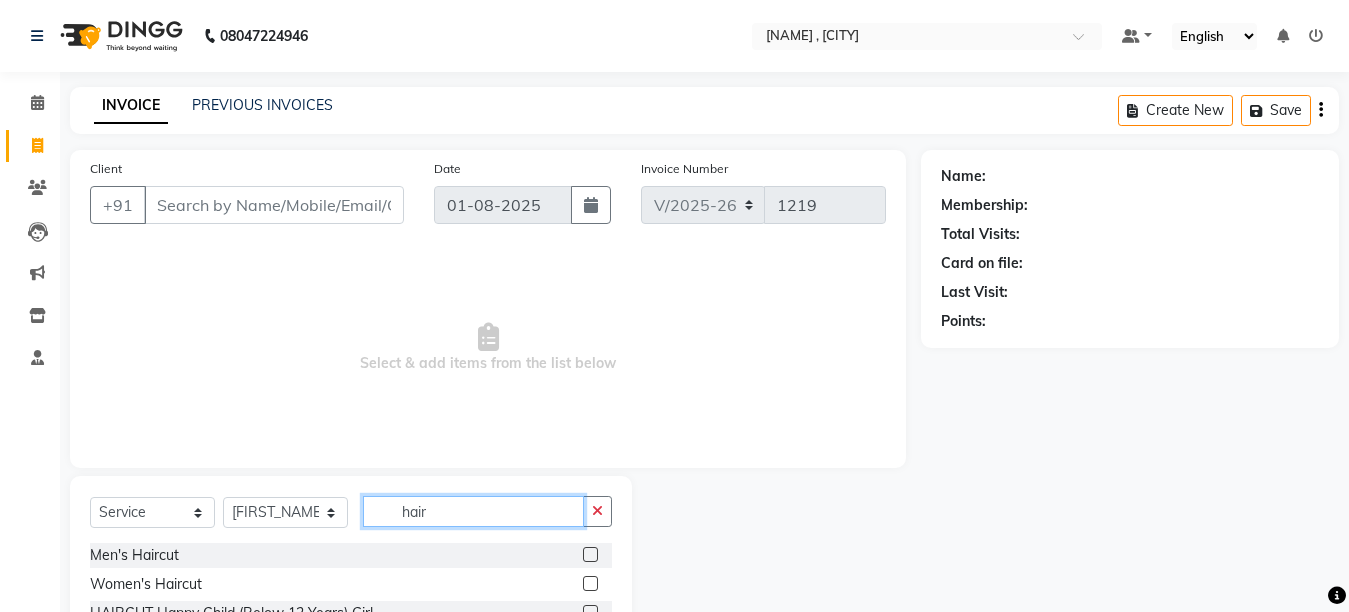type on "hair" 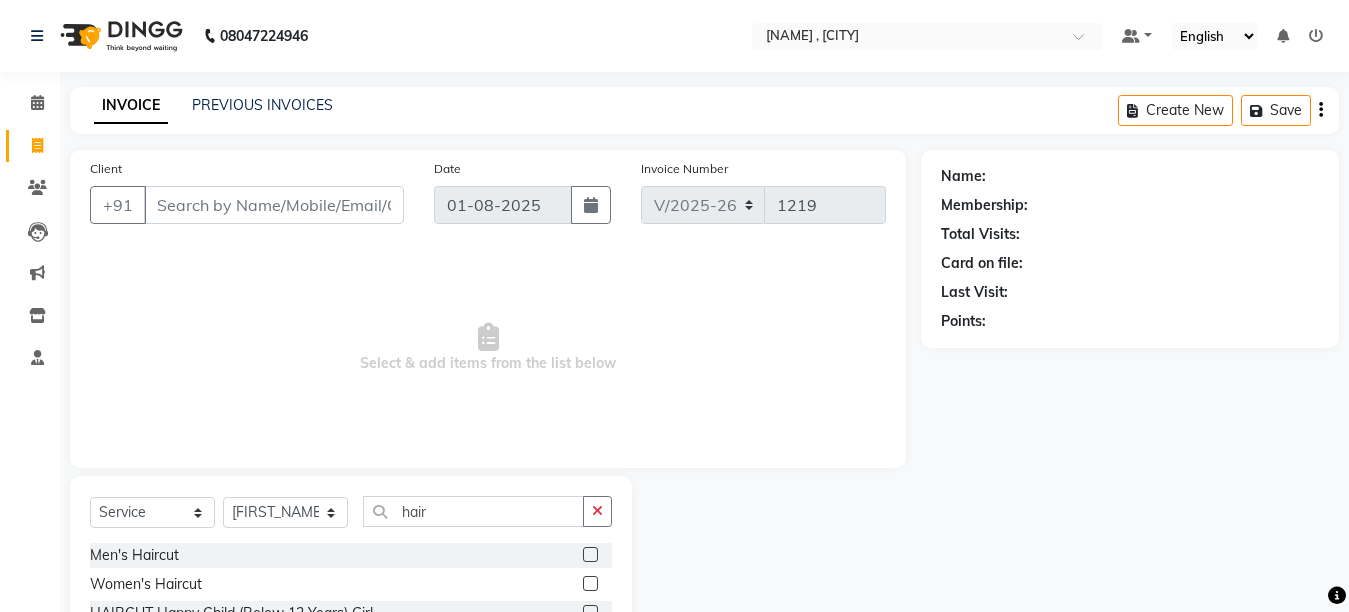click 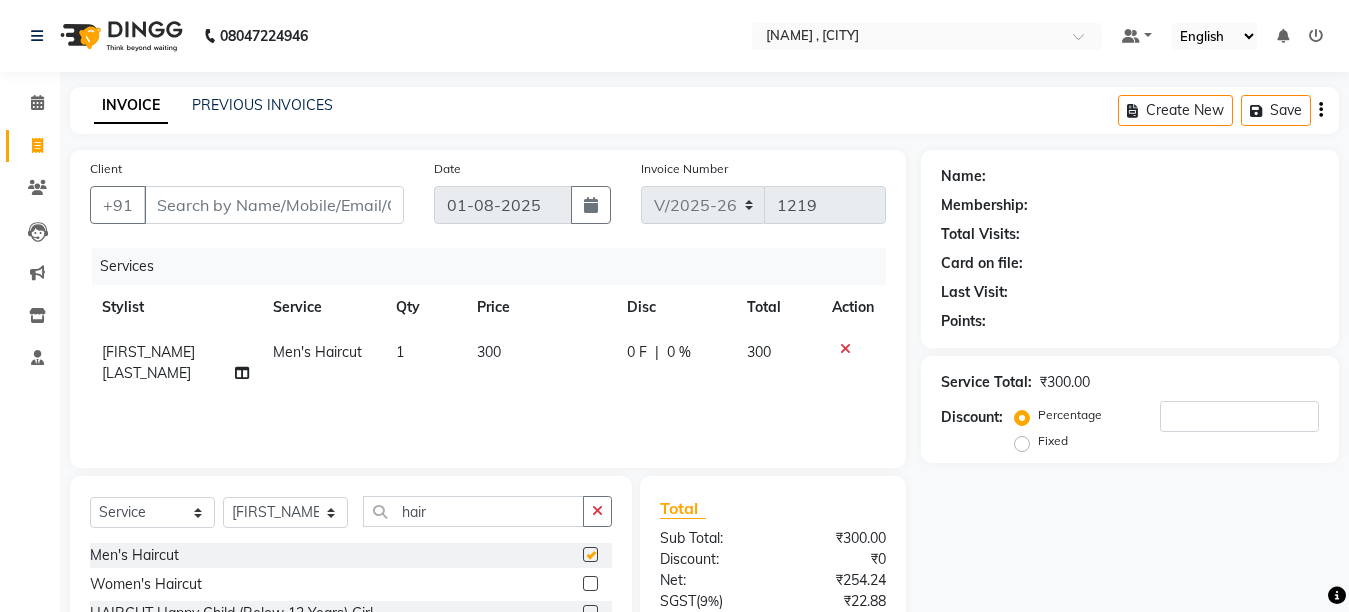 checkbox on "false" 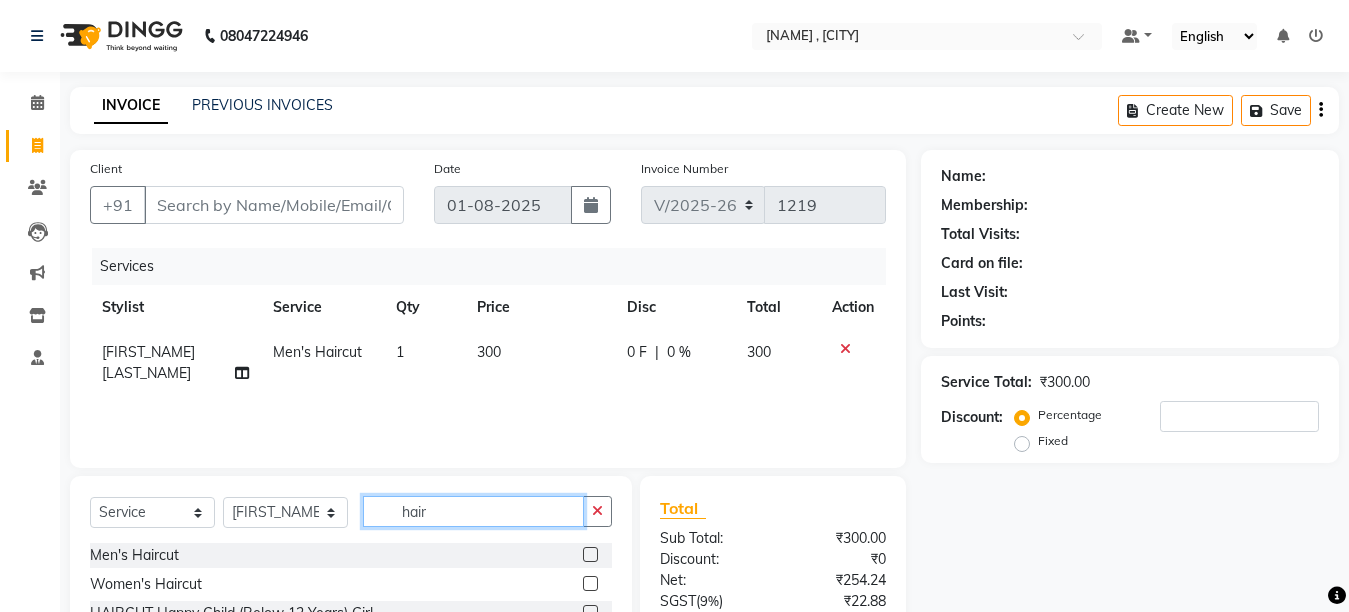 click on "hair" 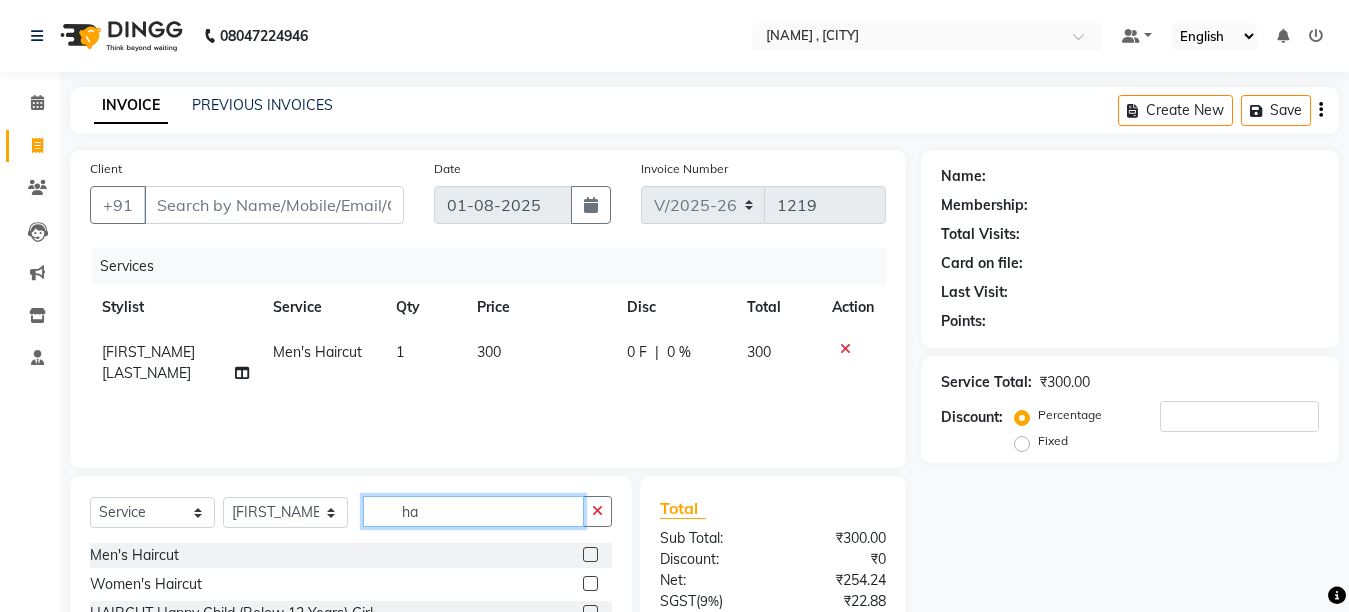 type on "h" 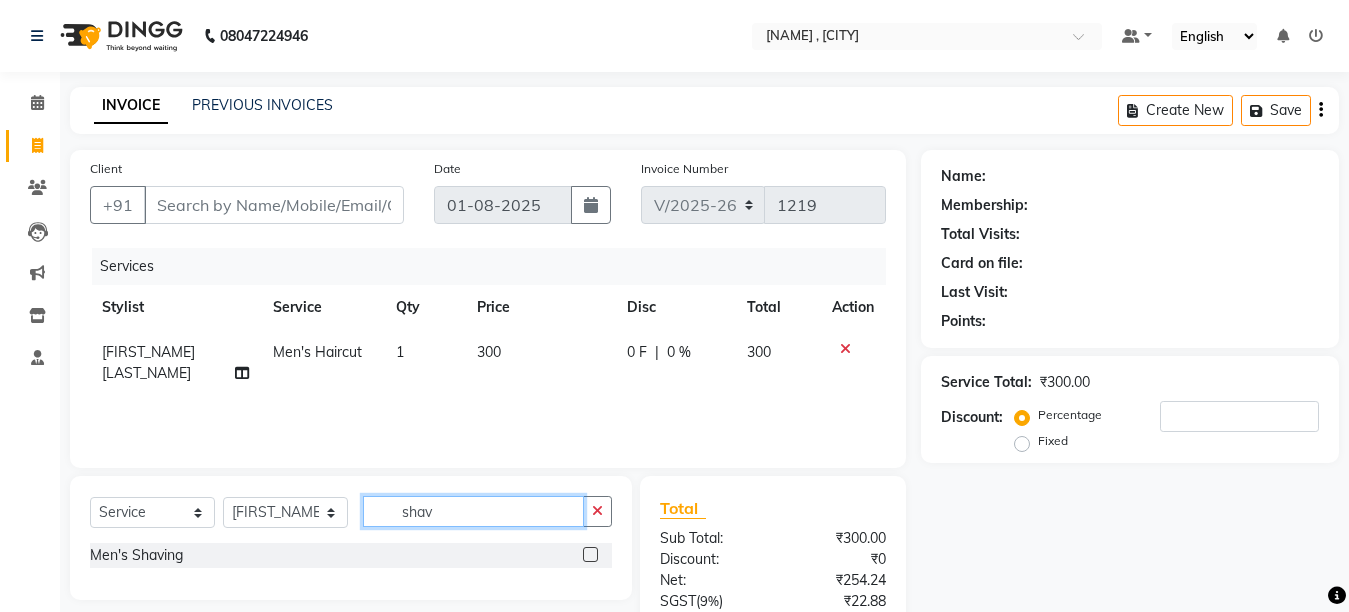 type on "shav" 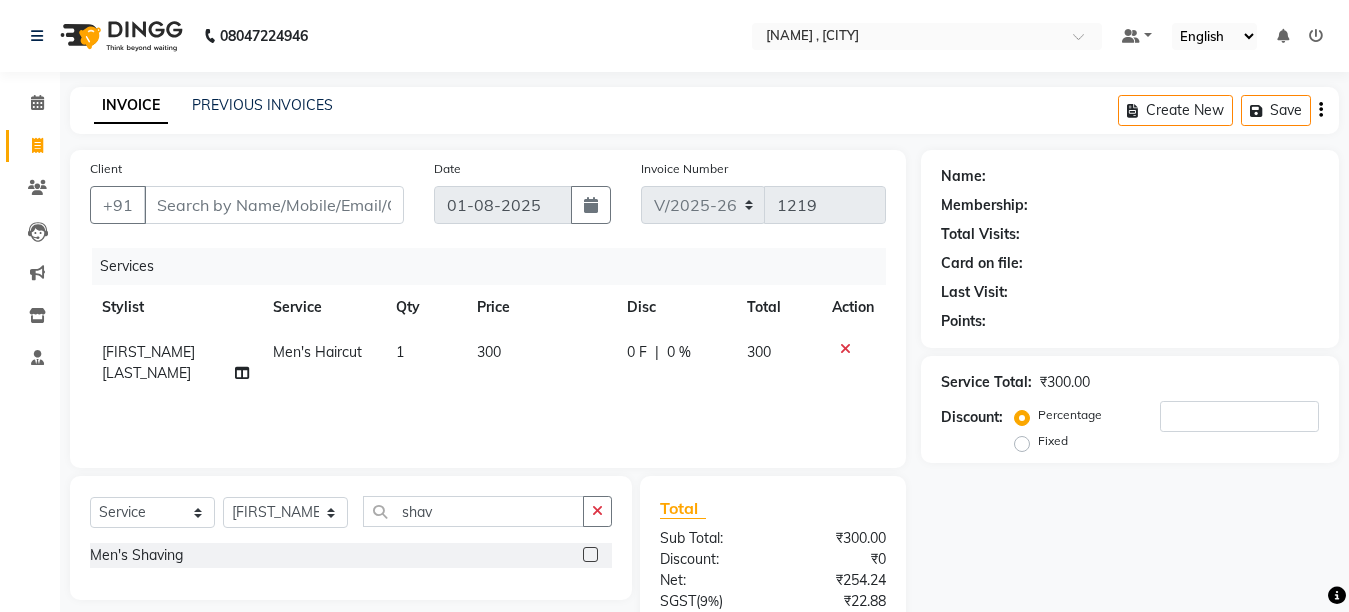 click 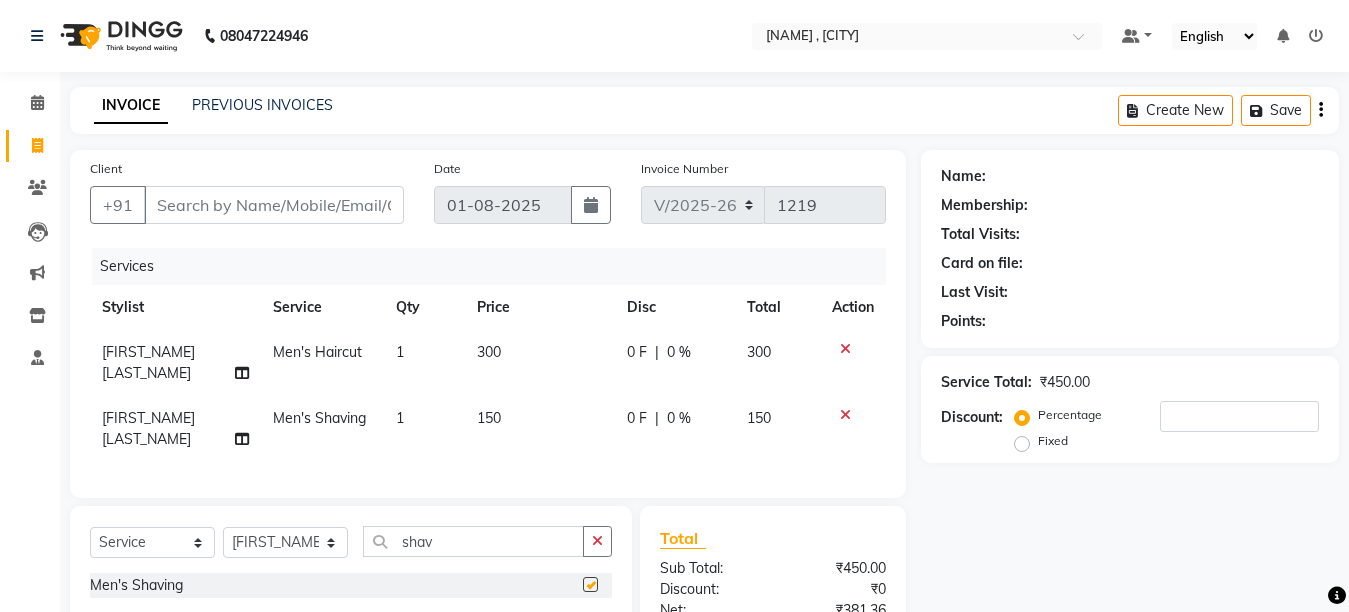 checkbox on "false" 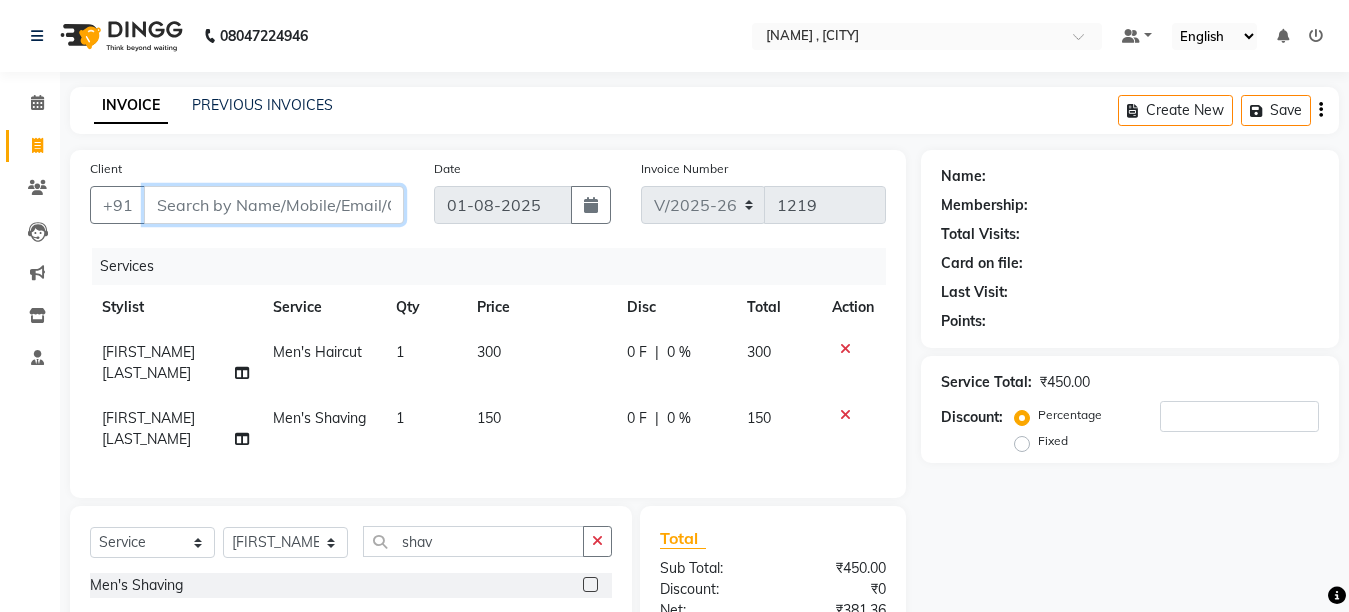 click on "Client" at bounding box center [274, 205] 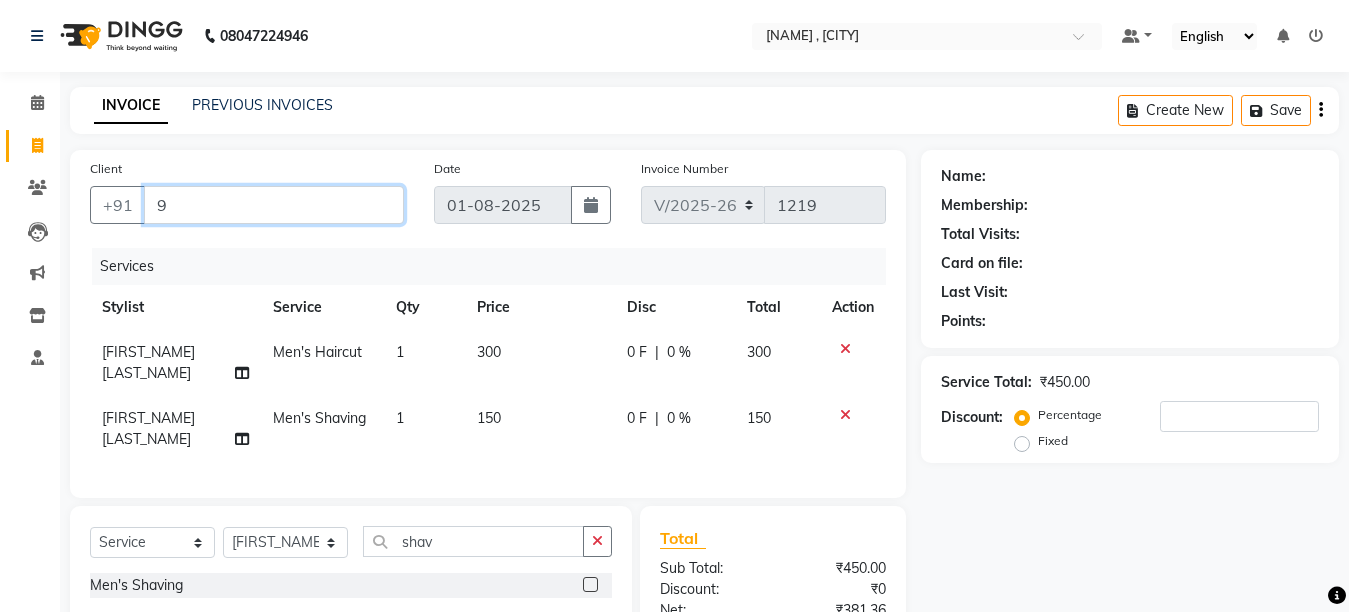 type on "0" 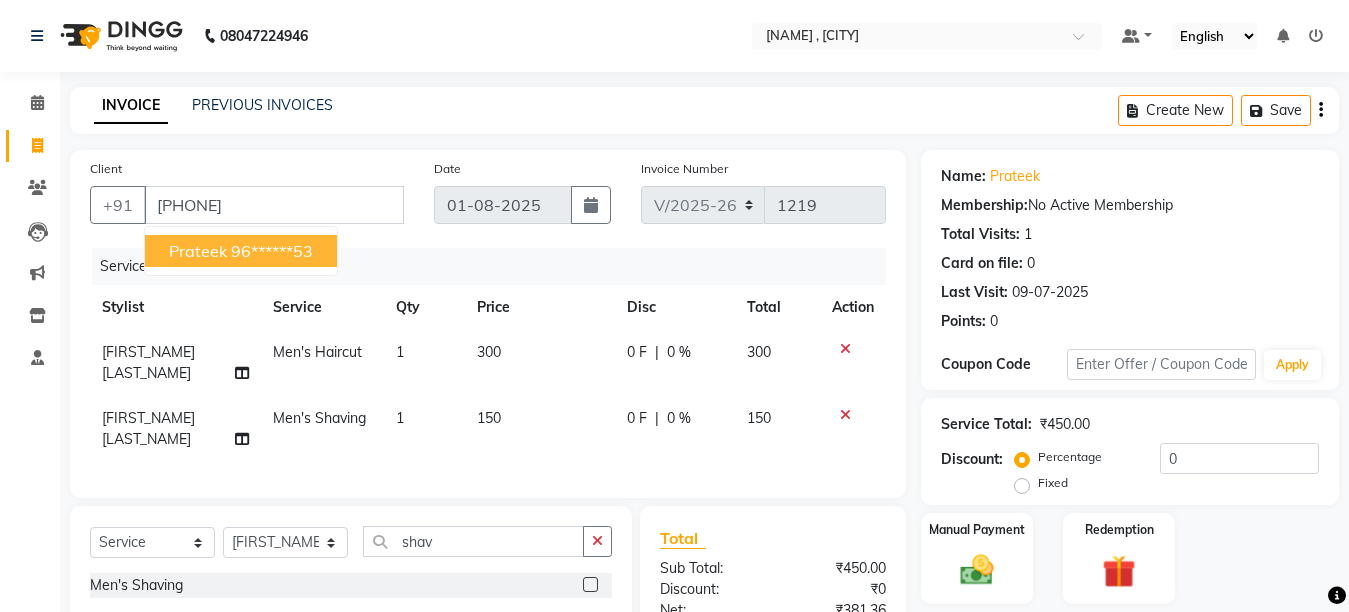 click on "96******53" at bounding box center [272, 251] 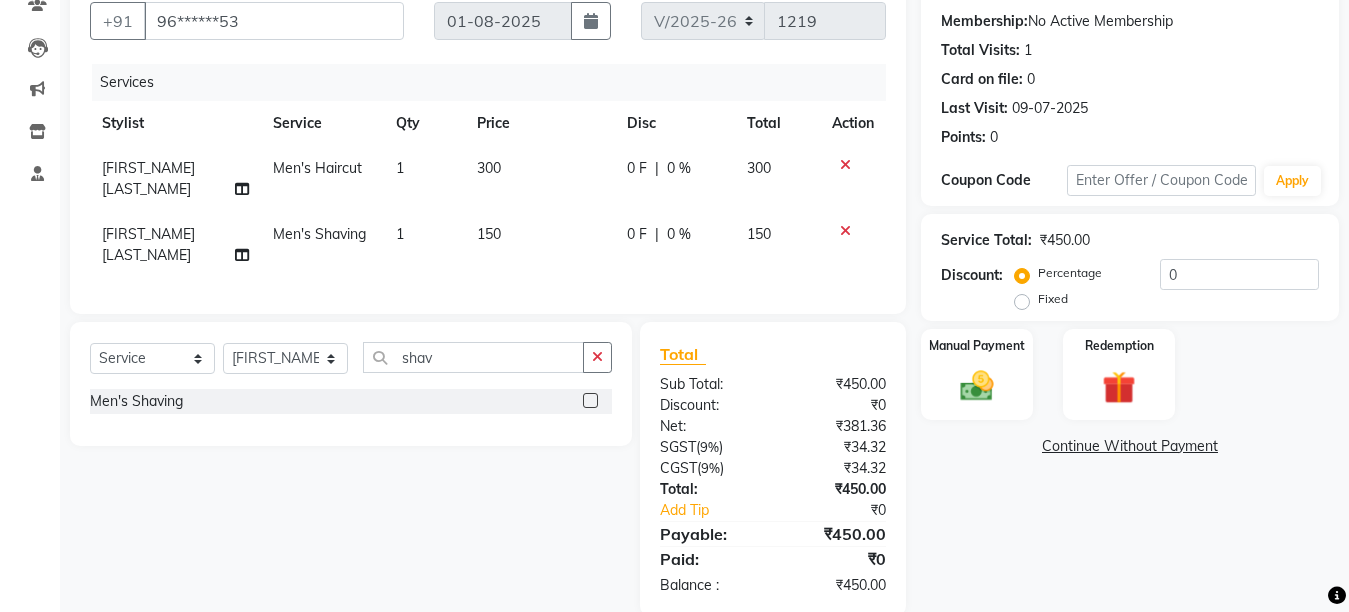 scroll, scrollTop: 193, scrollLeft: 0, axis: vertical 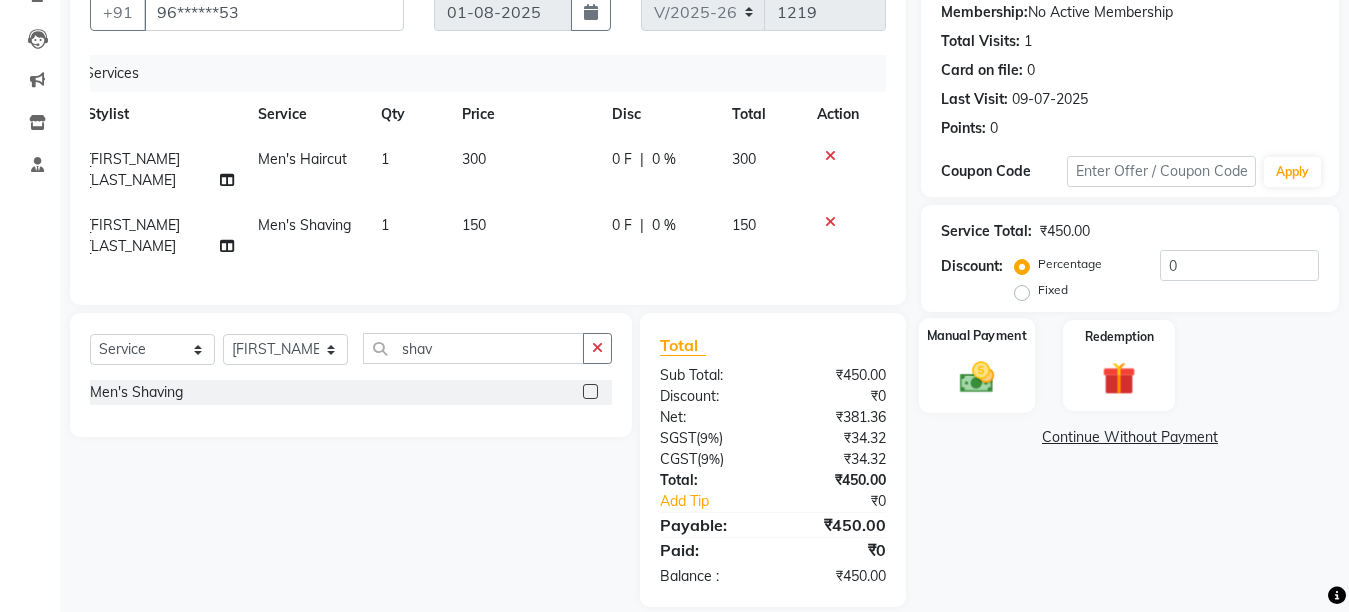 click 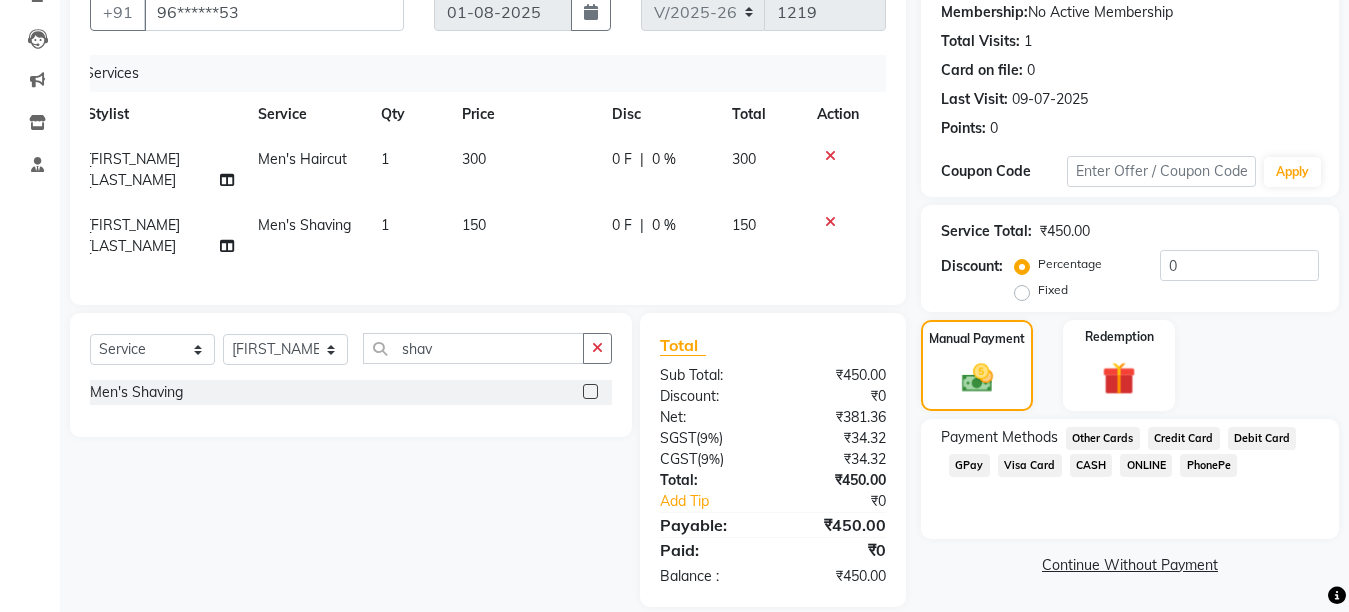 click on "GPay" 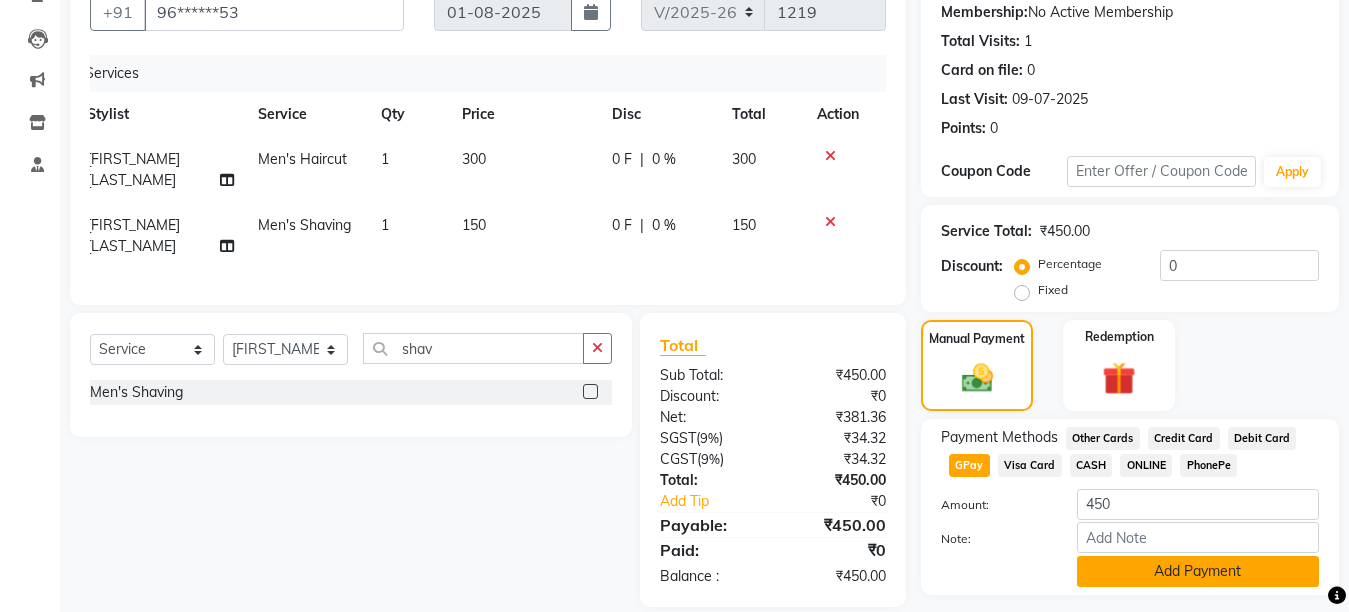 click on "Add Payment" 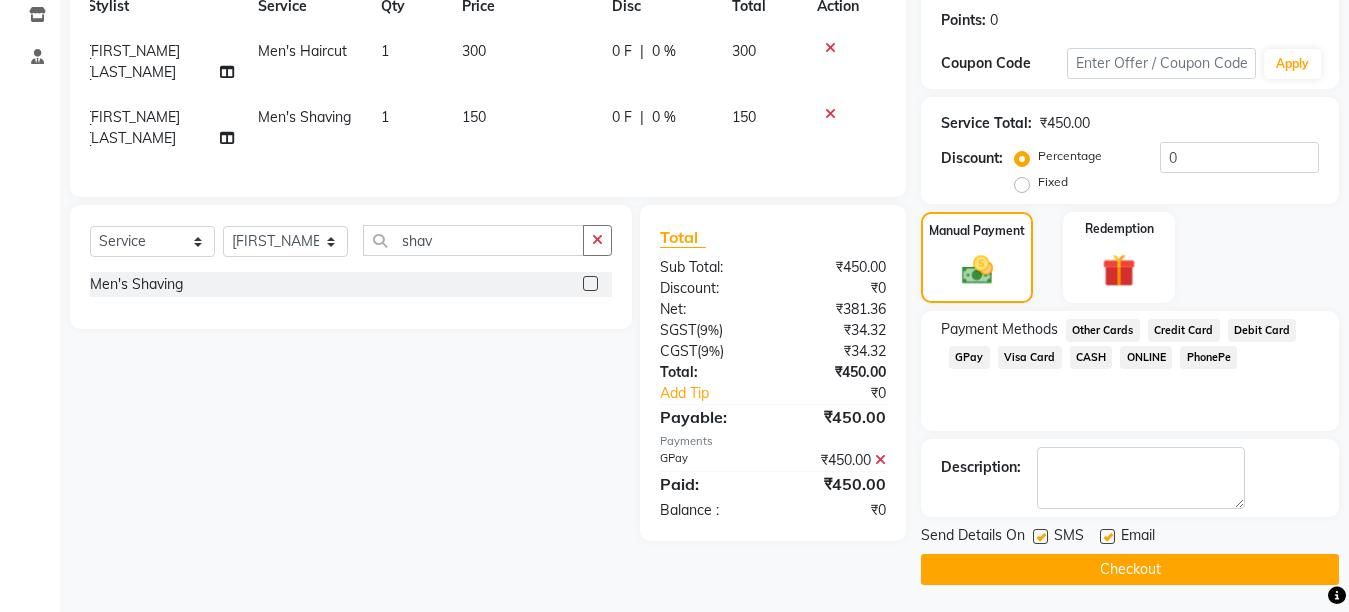 scroll, scrollTop: 304, scrollLeft: 0, axis: vertical 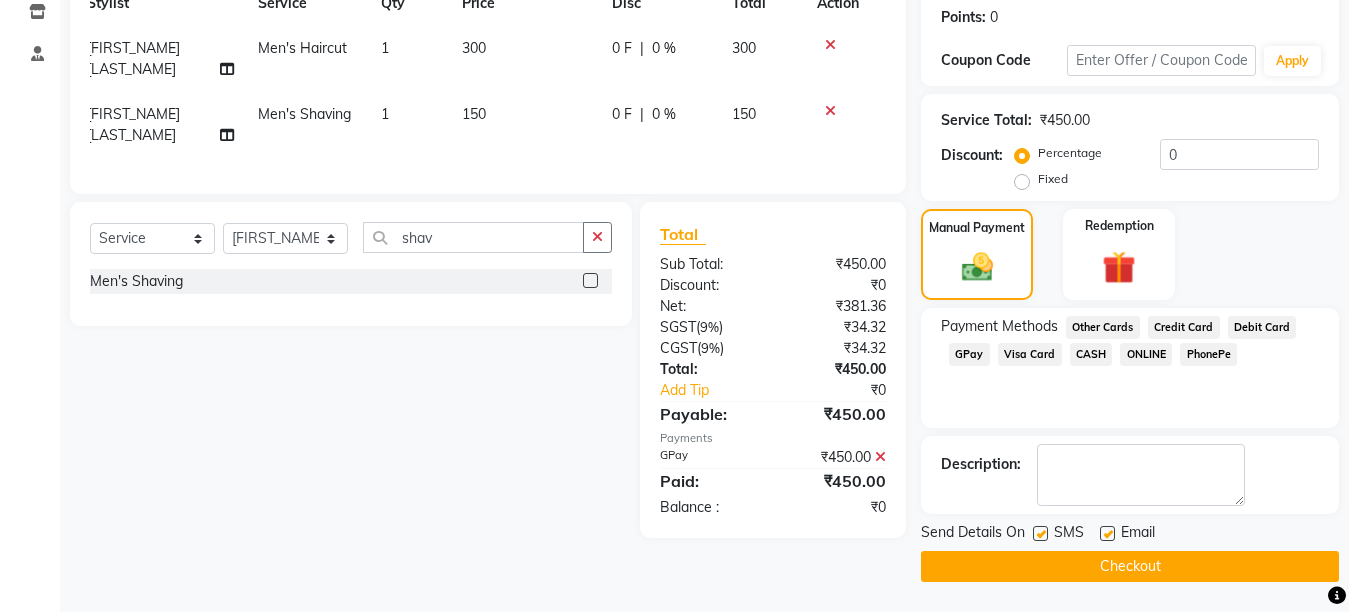 click on "Checkout" 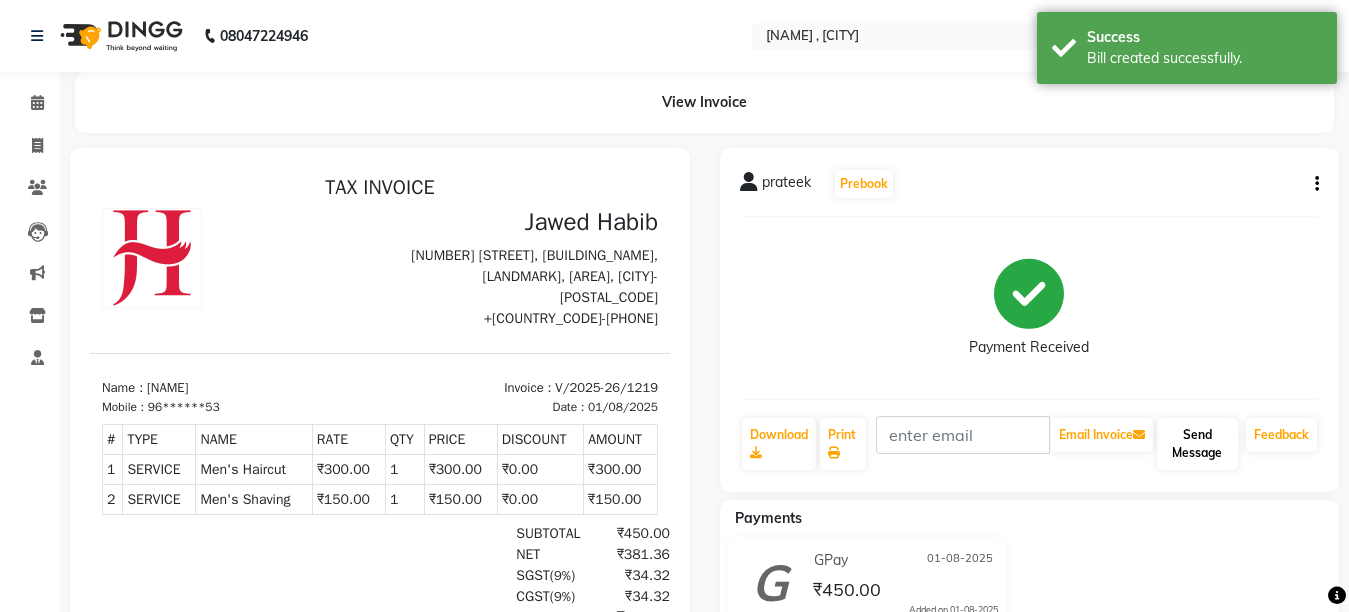 scroll, scrollTop: 0, scrollLeft: 0, axis: both 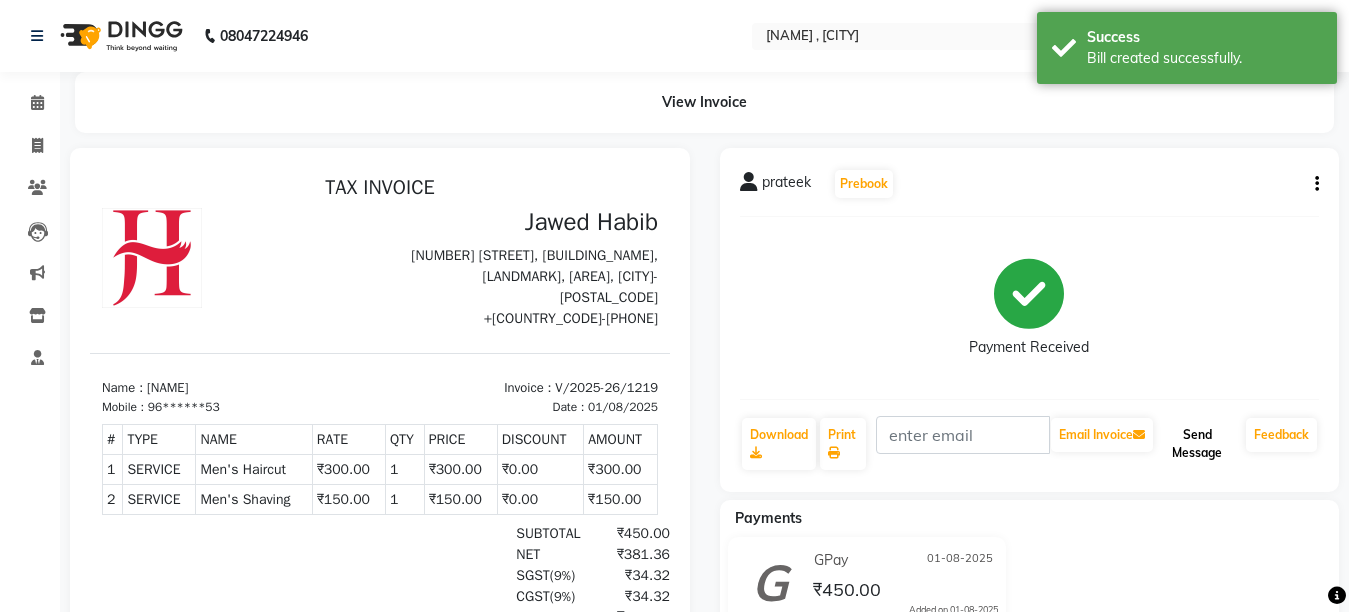 click on "Send Message" 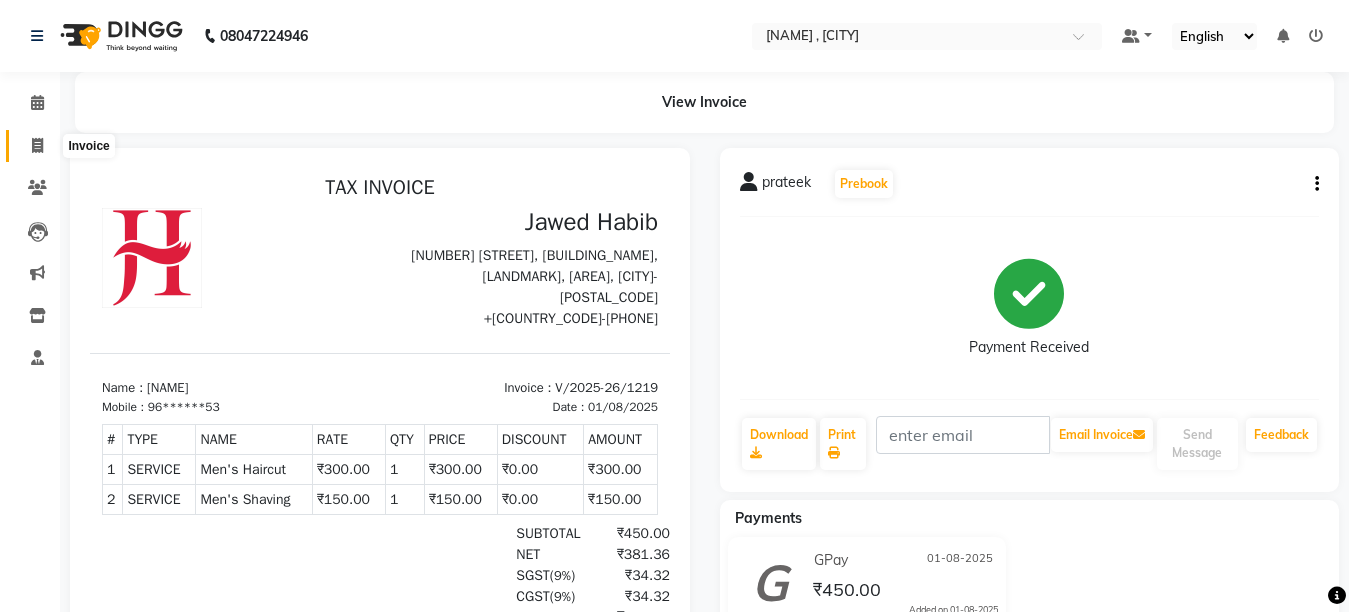 click 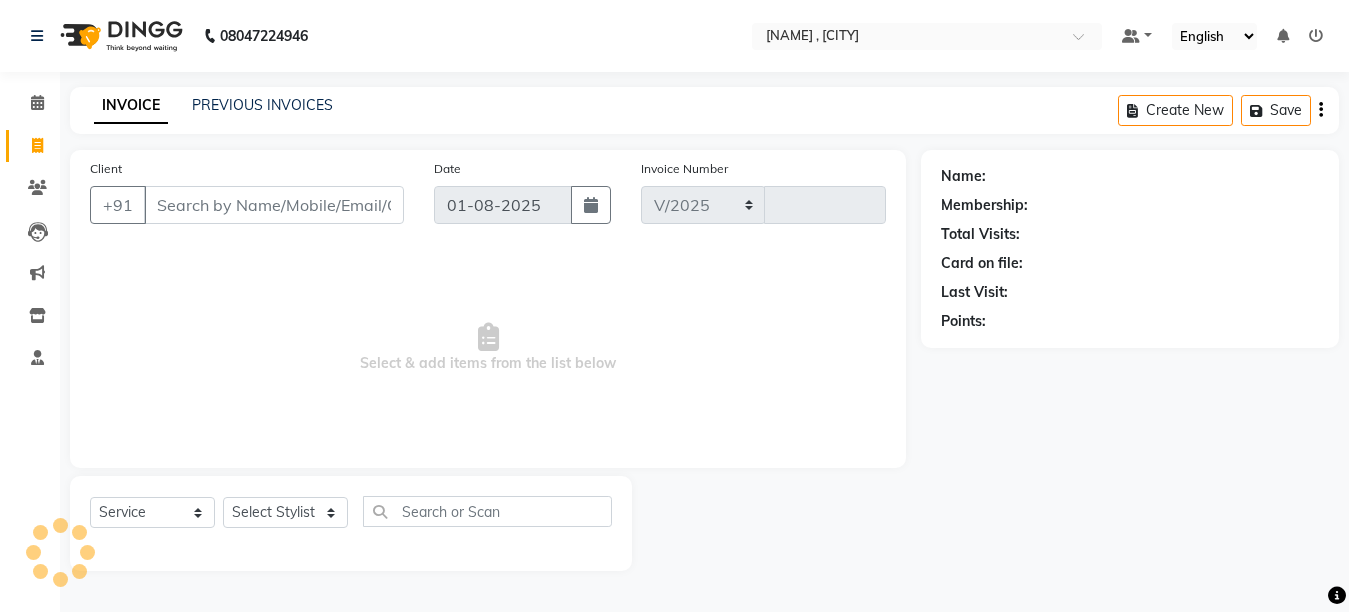 select on "6967" 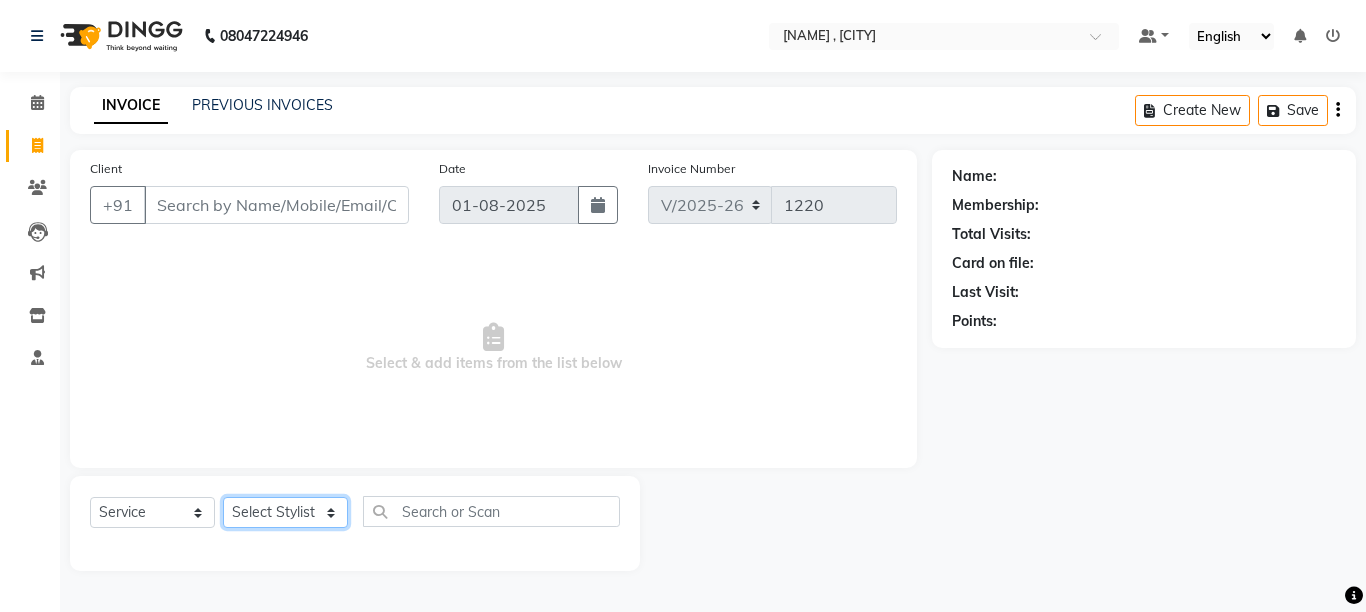 click on "Select Stylist [LAST_NAME] [FIRST_NAME] [NAME] [LAST_NAME] [FIRST_NAME] [LAST_NAME] [FIRST_NAME]" 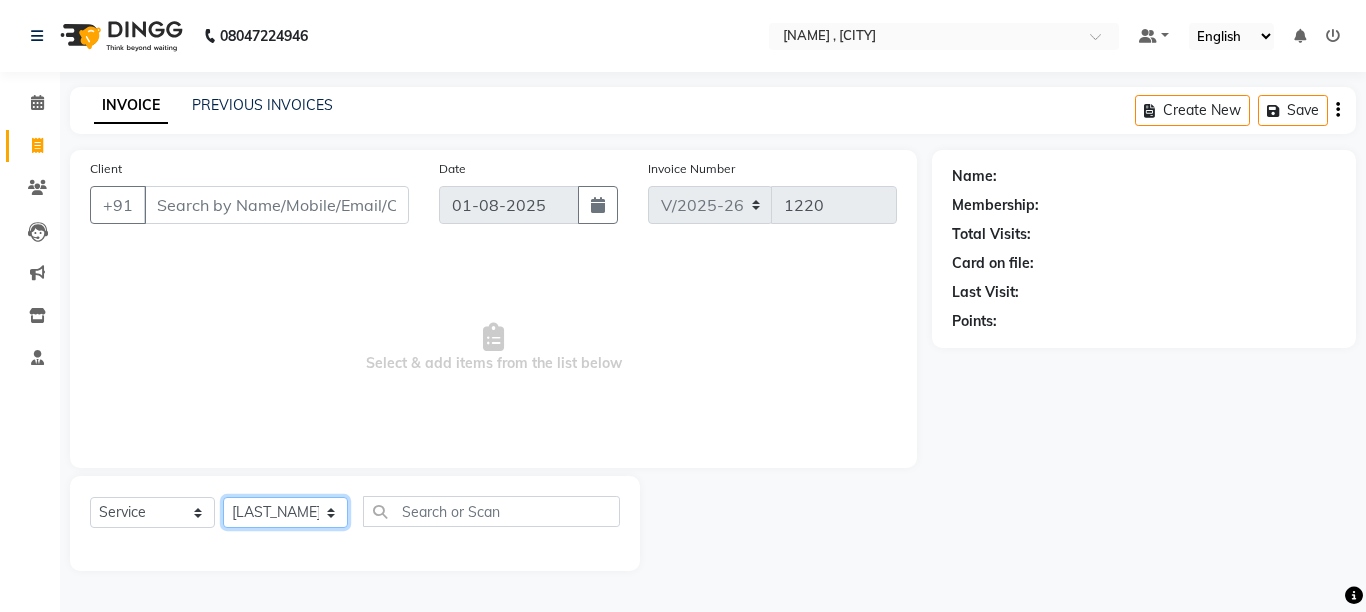 click on "Select Stylist [LAST_NAME] [FIRST_NAME] [NAME] [LAST_NAME] [FIRST_NAME] [LAST_NAME] [FIRST_NAME]" 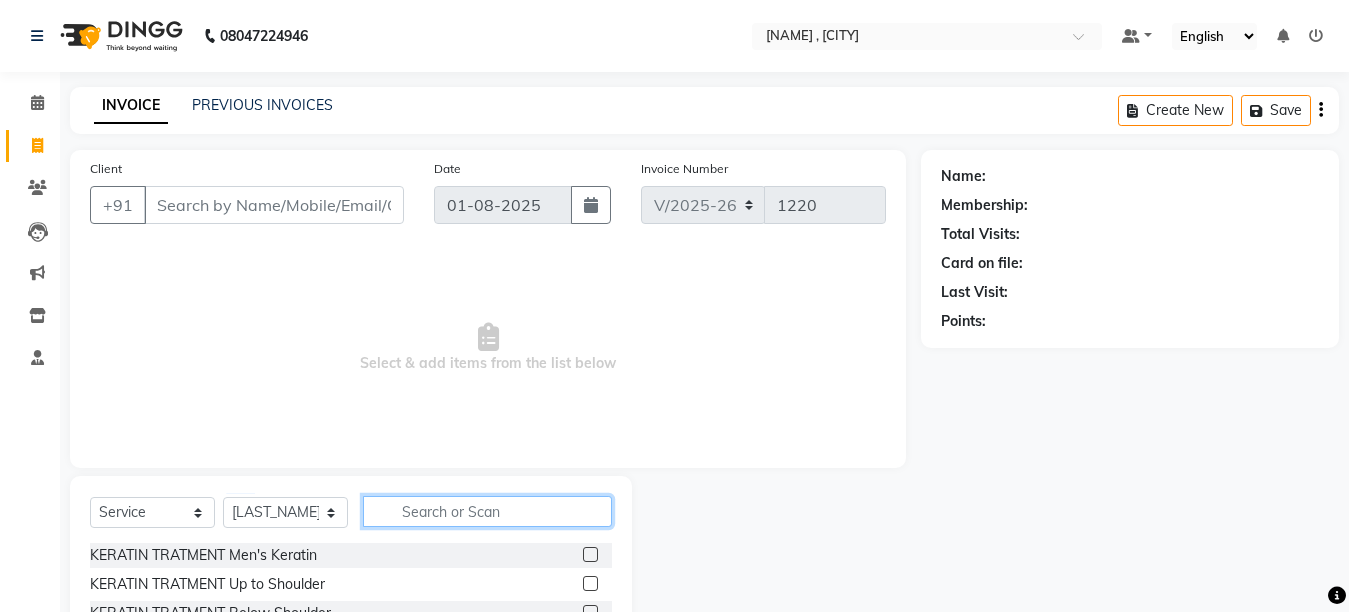 click 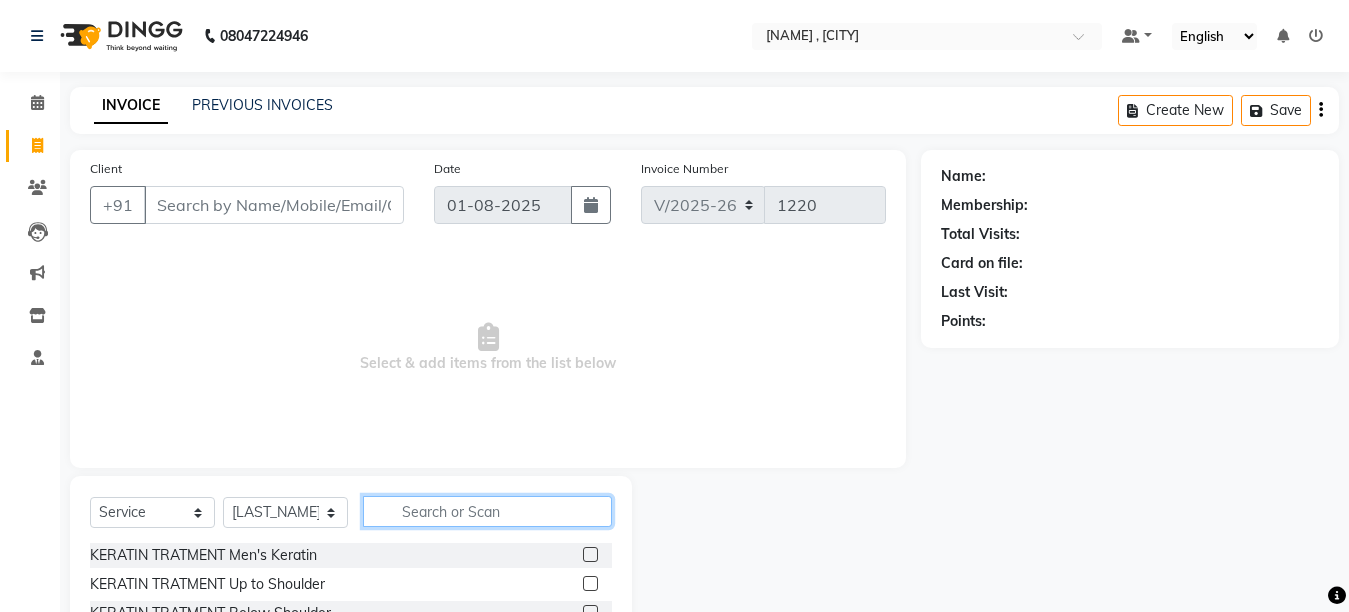 type on "y" 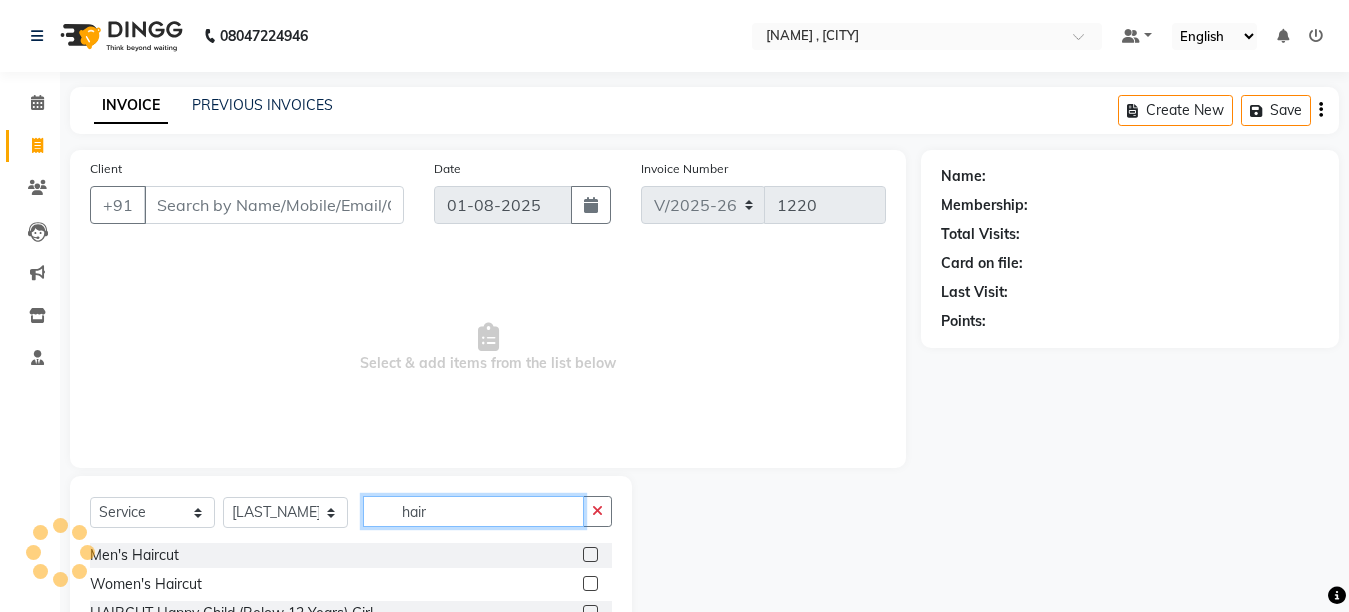 type on "hair" 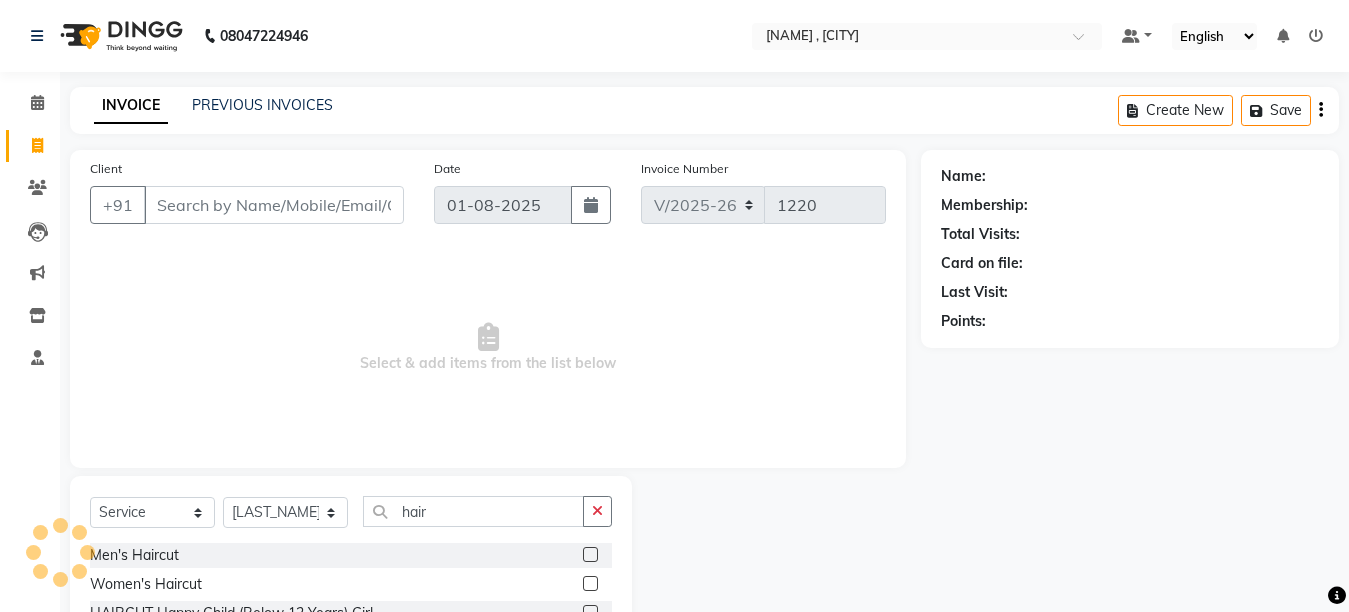 drag, startPoint x: 570, startPoint y: 552, endPoint x: 547, endPoint y: 522, distance: 37.802116 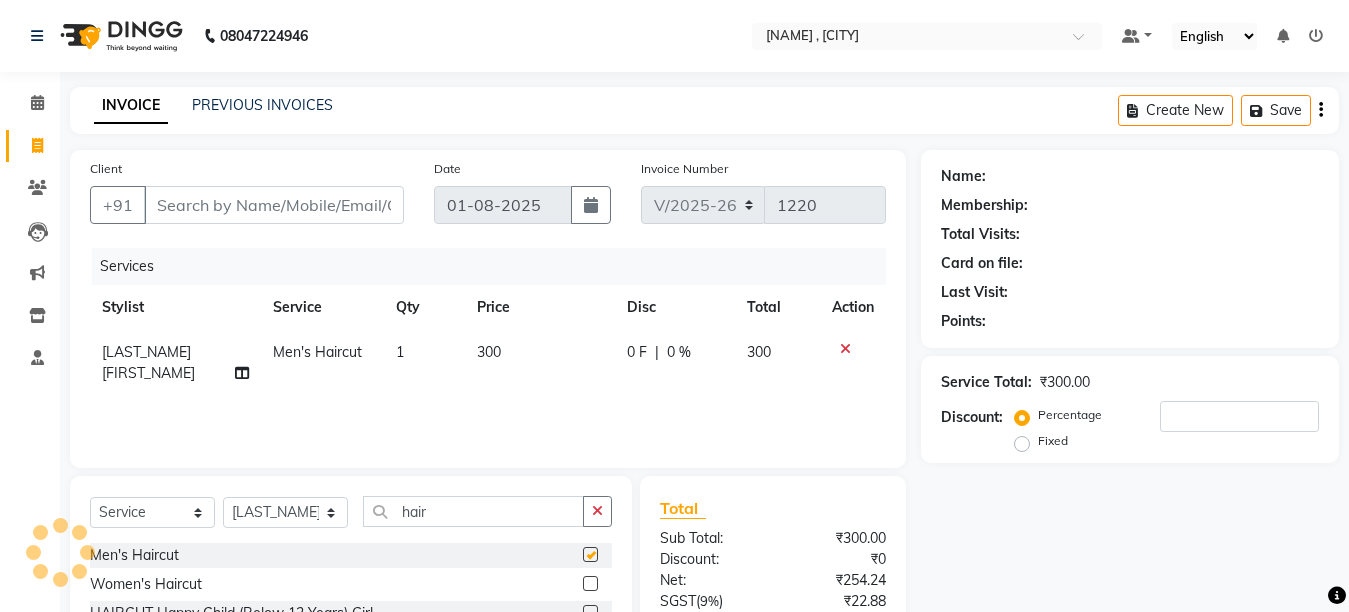 checkbox on "false" 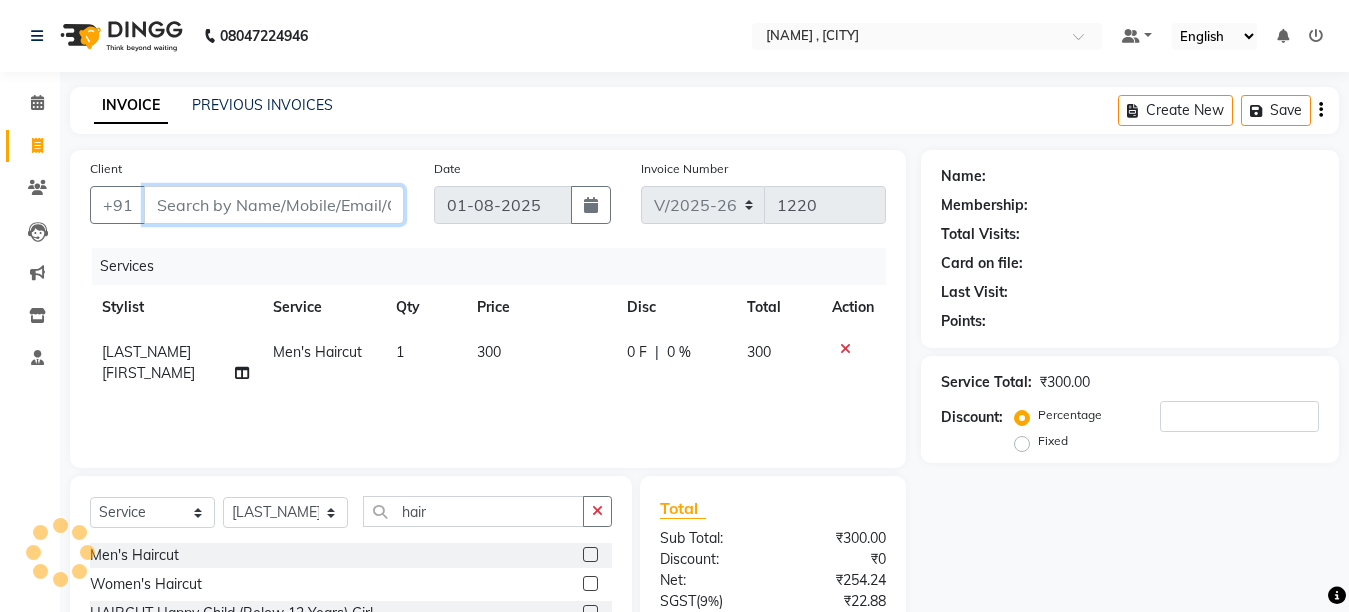 click on "Client" at bounding box center (274, 205) 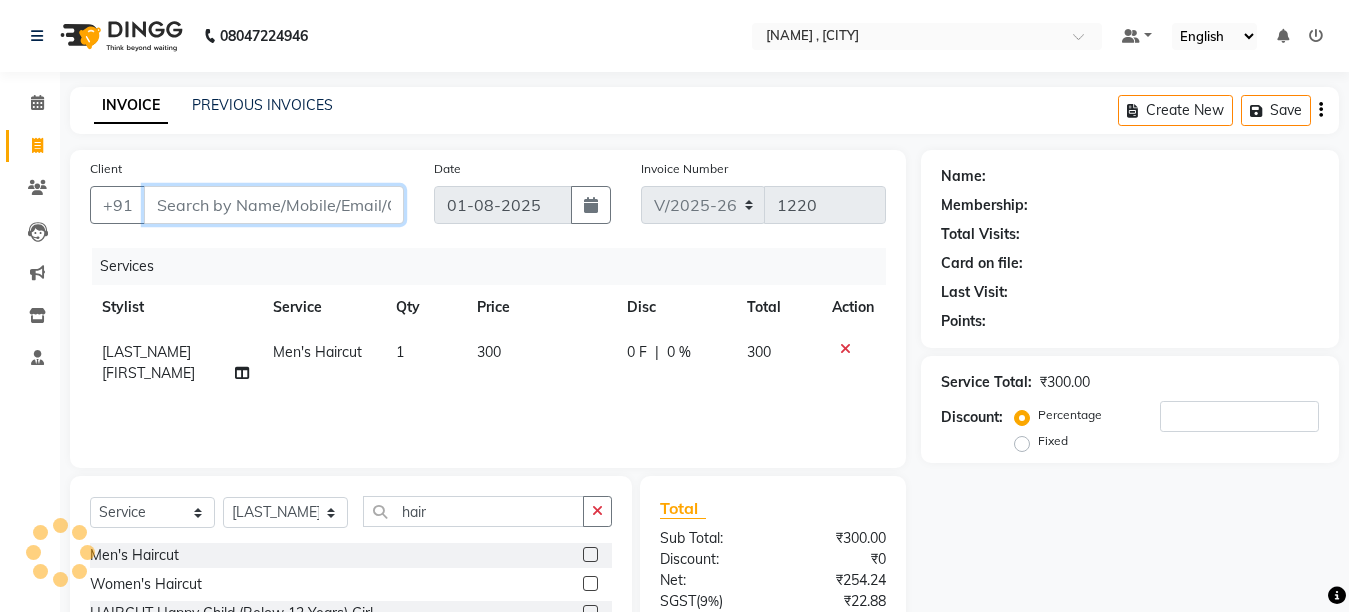 type on "9" 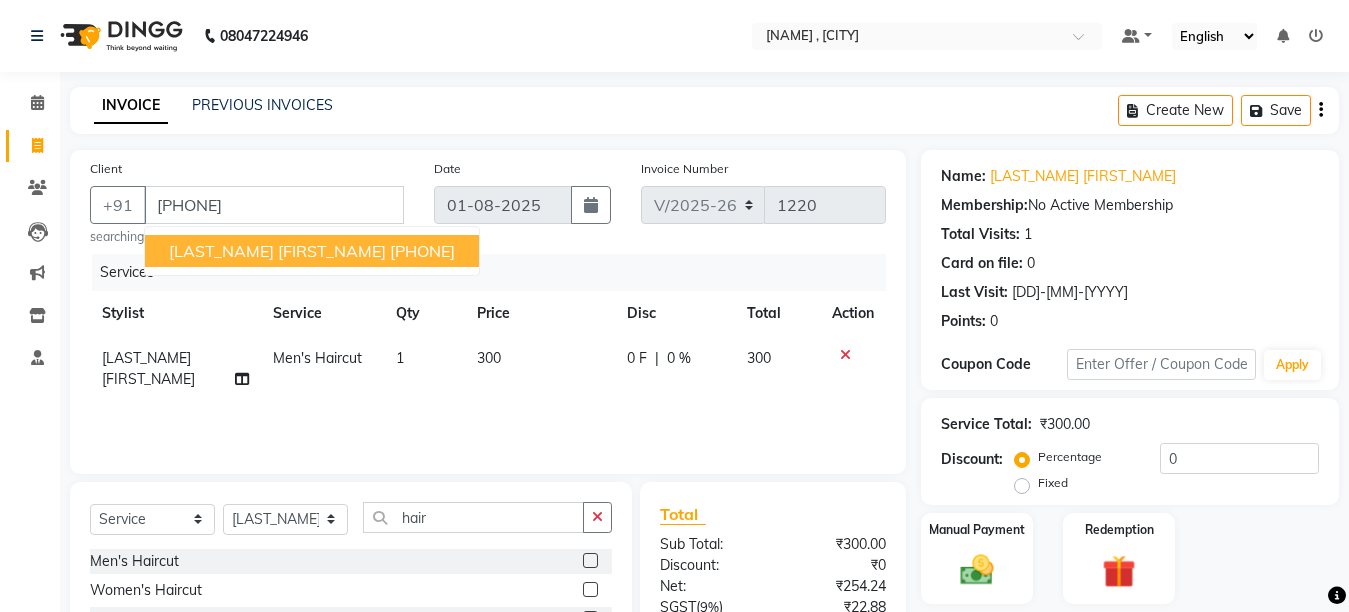 click on "[PHONE]" at bounding box center (422, 251) 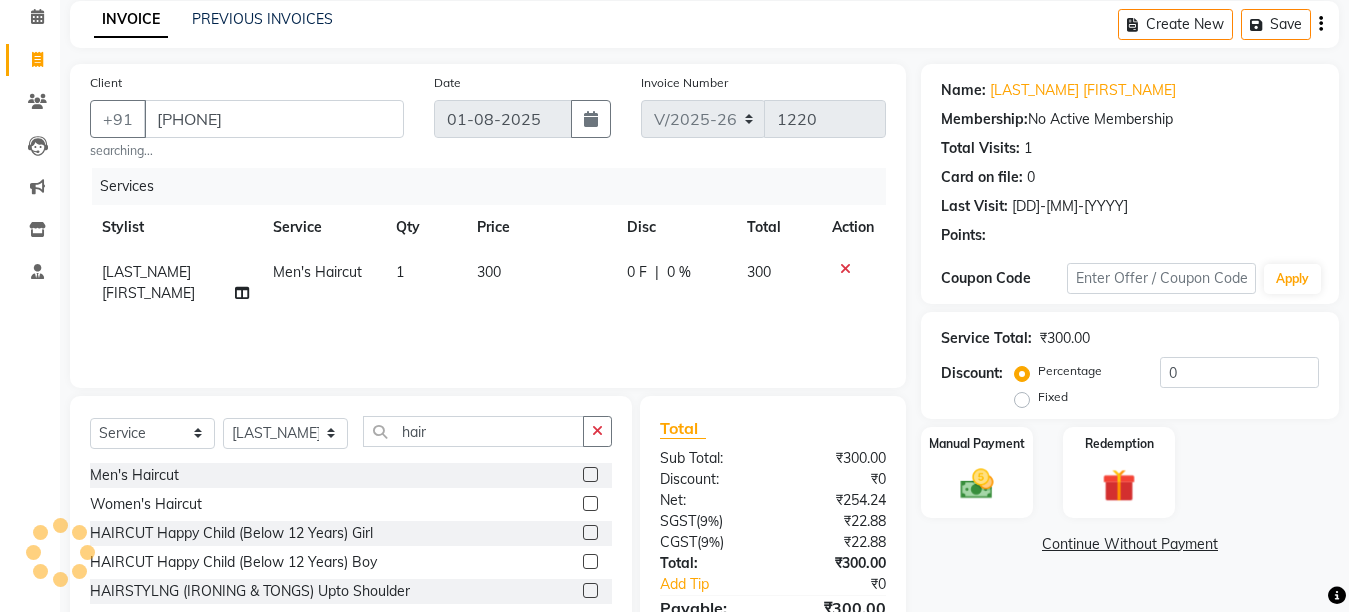 scroll, scrollTop: 195, scrollLeft: 0, axis: vertical 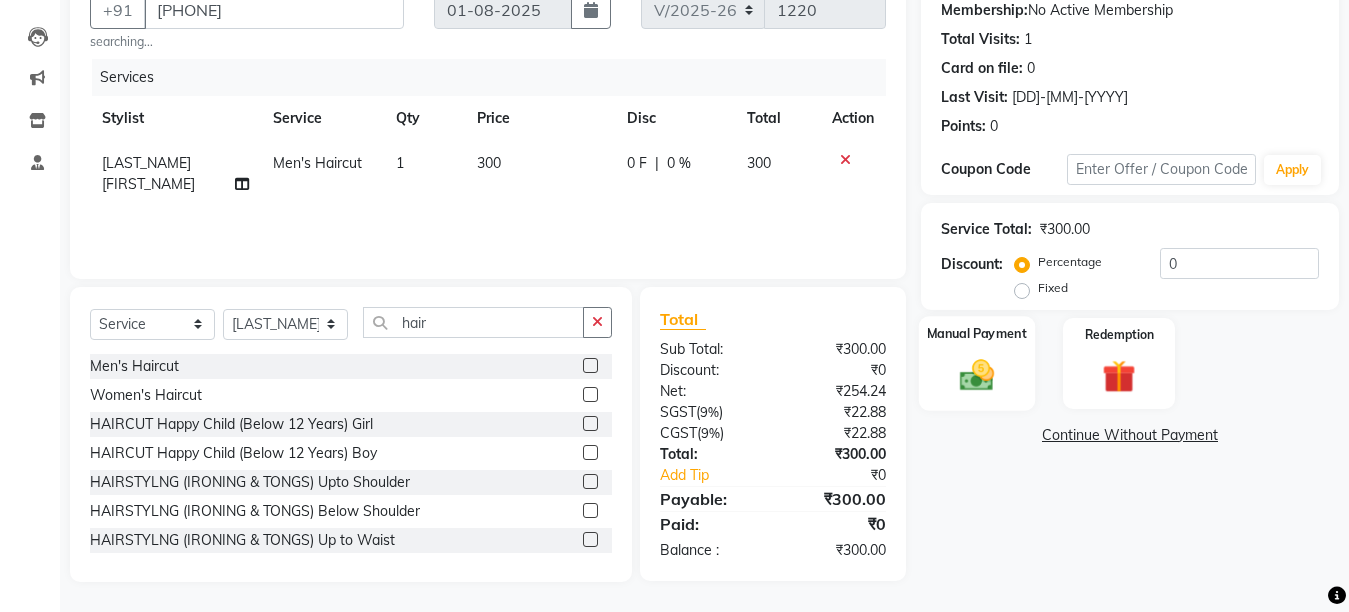 click 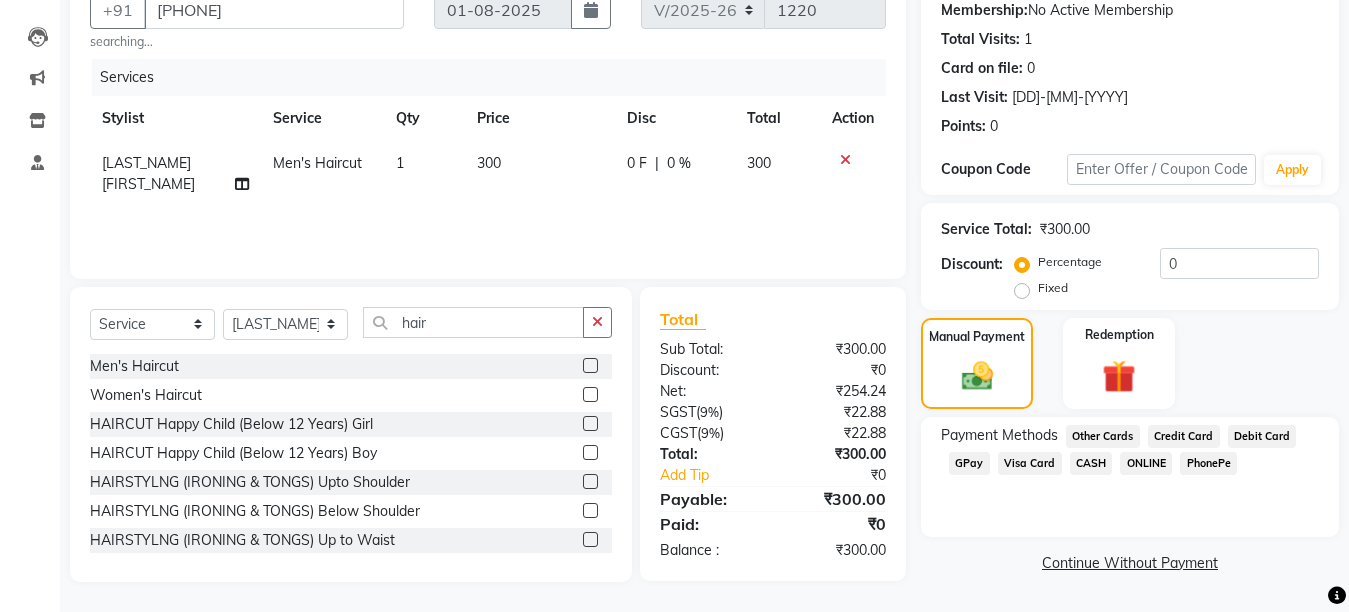 click on "GPay" 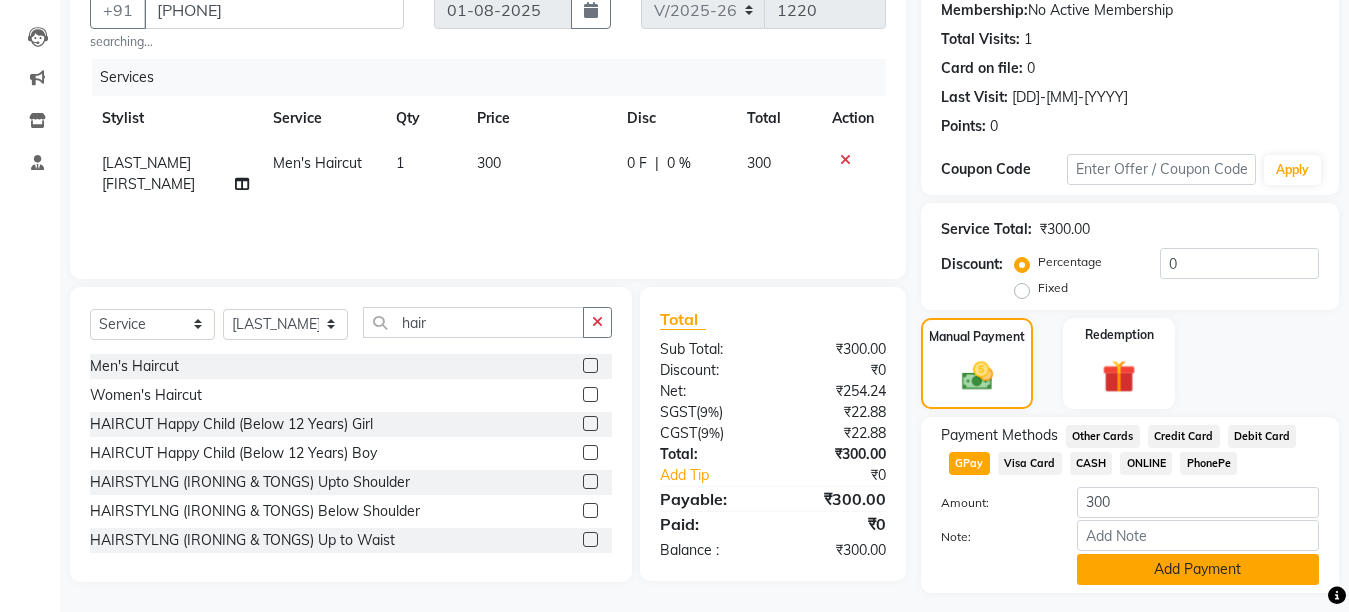 click on "Add Payment" 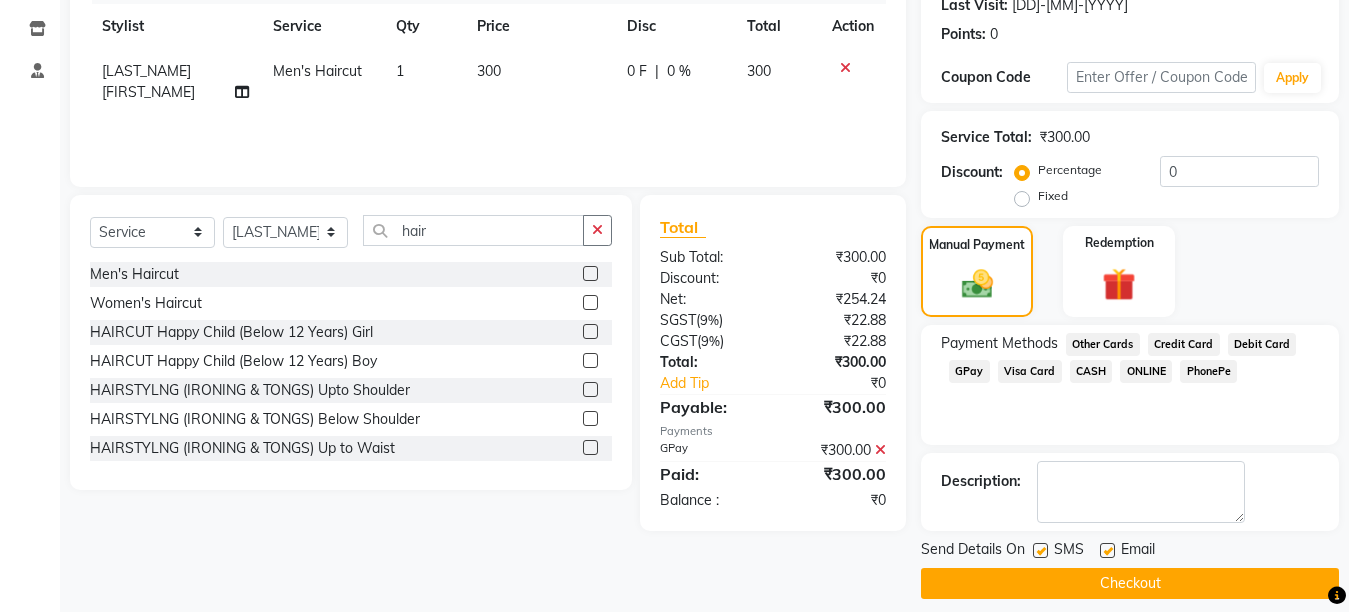 scroll, scrollTop: 304, scrollLeft: 0, axis: vertical 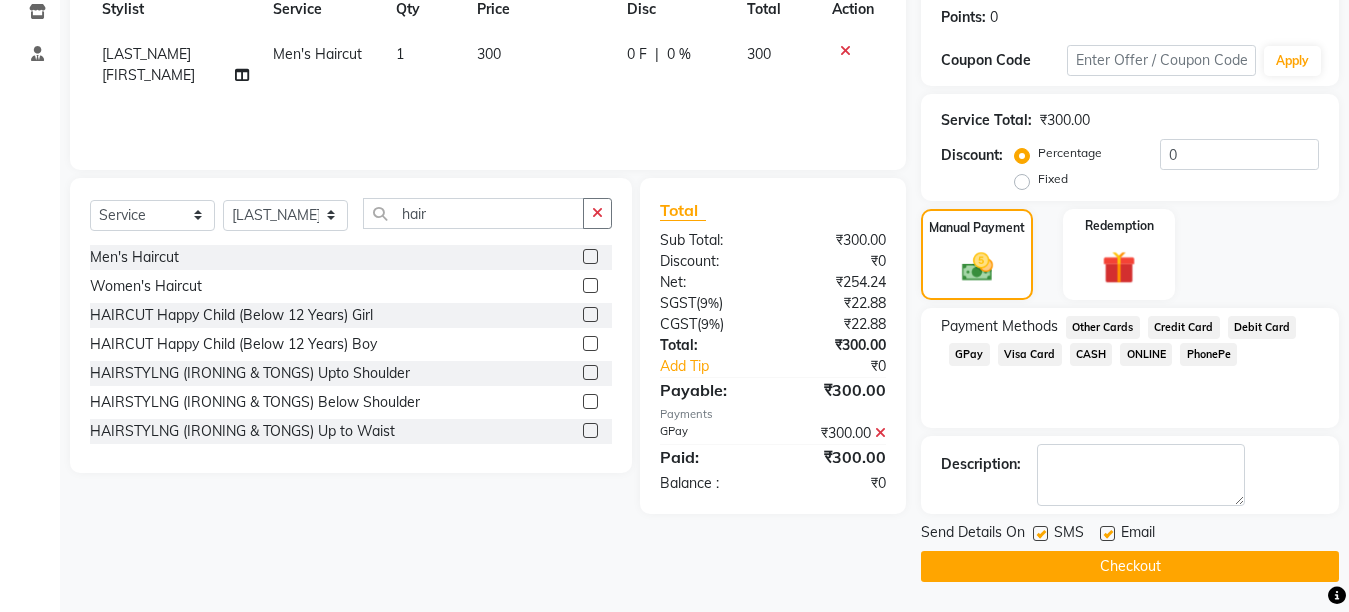 click on "Checkout" 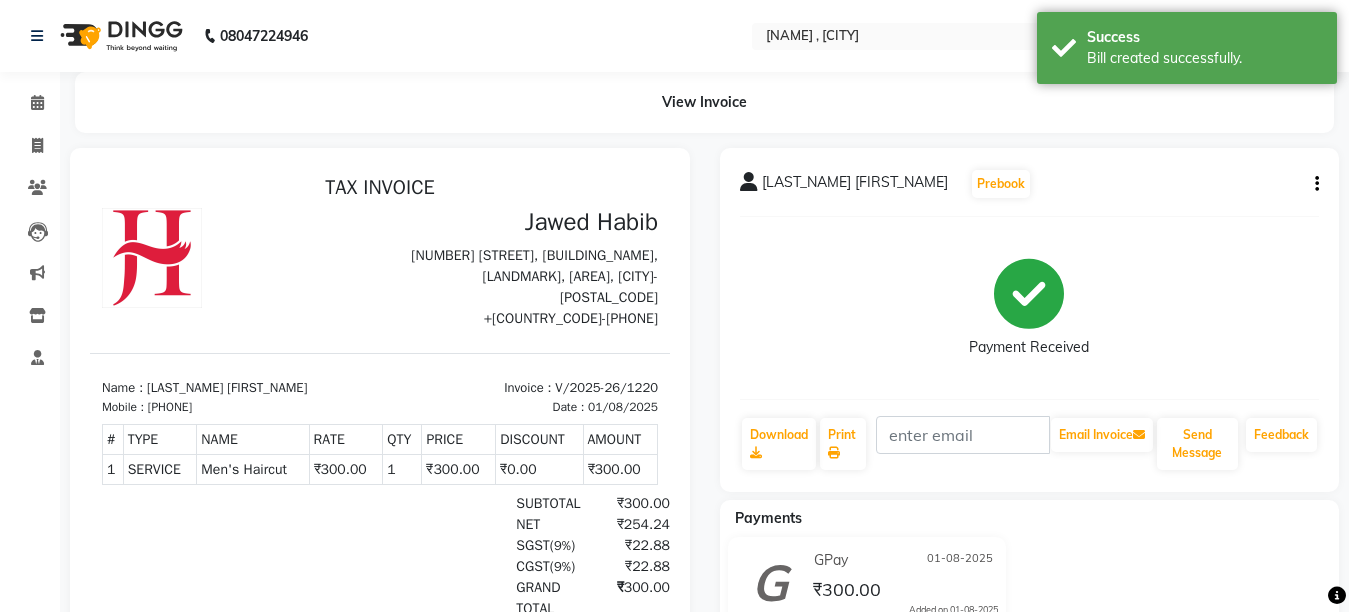 scroll, scrollTop: 0, scrollLeft: 0, axis: both 